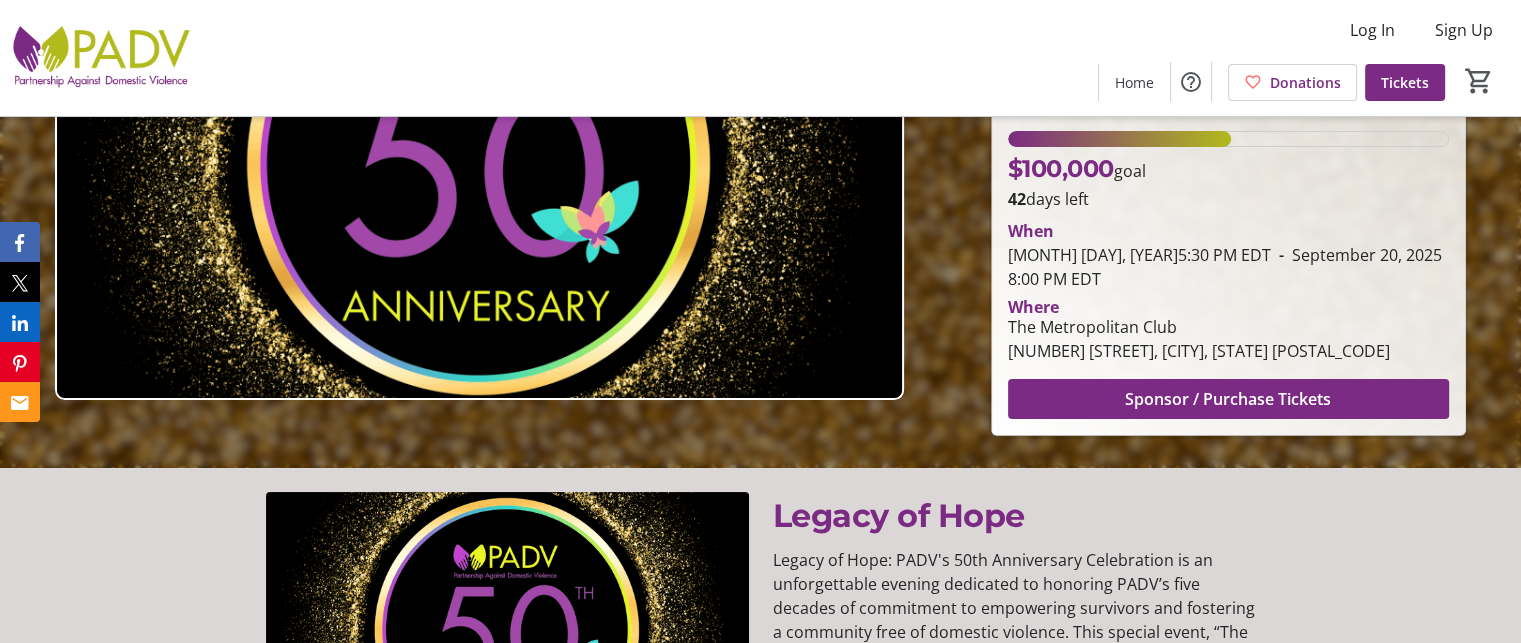 scroll, scrollTop: 206, scrollLeft: 0, axis: vertical 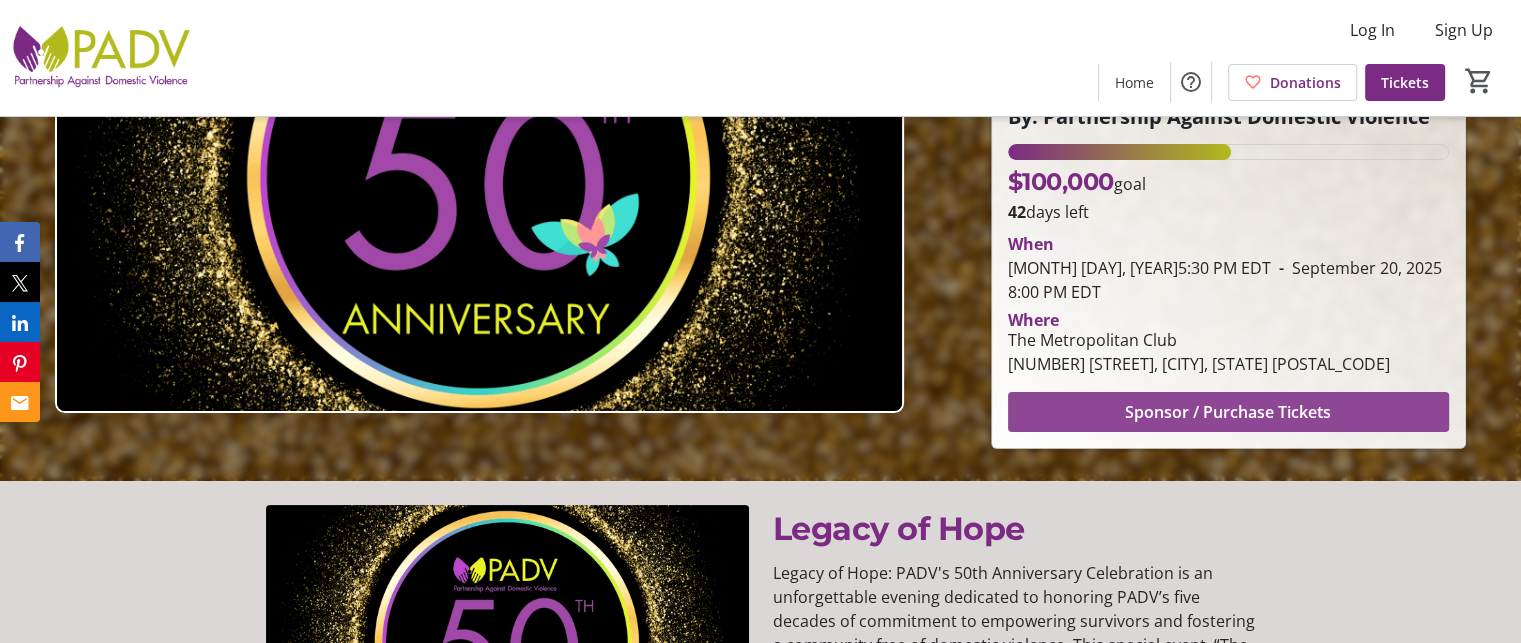 click on "Sponsor / Purchase Tickets" at bounding box center [1228, 412] 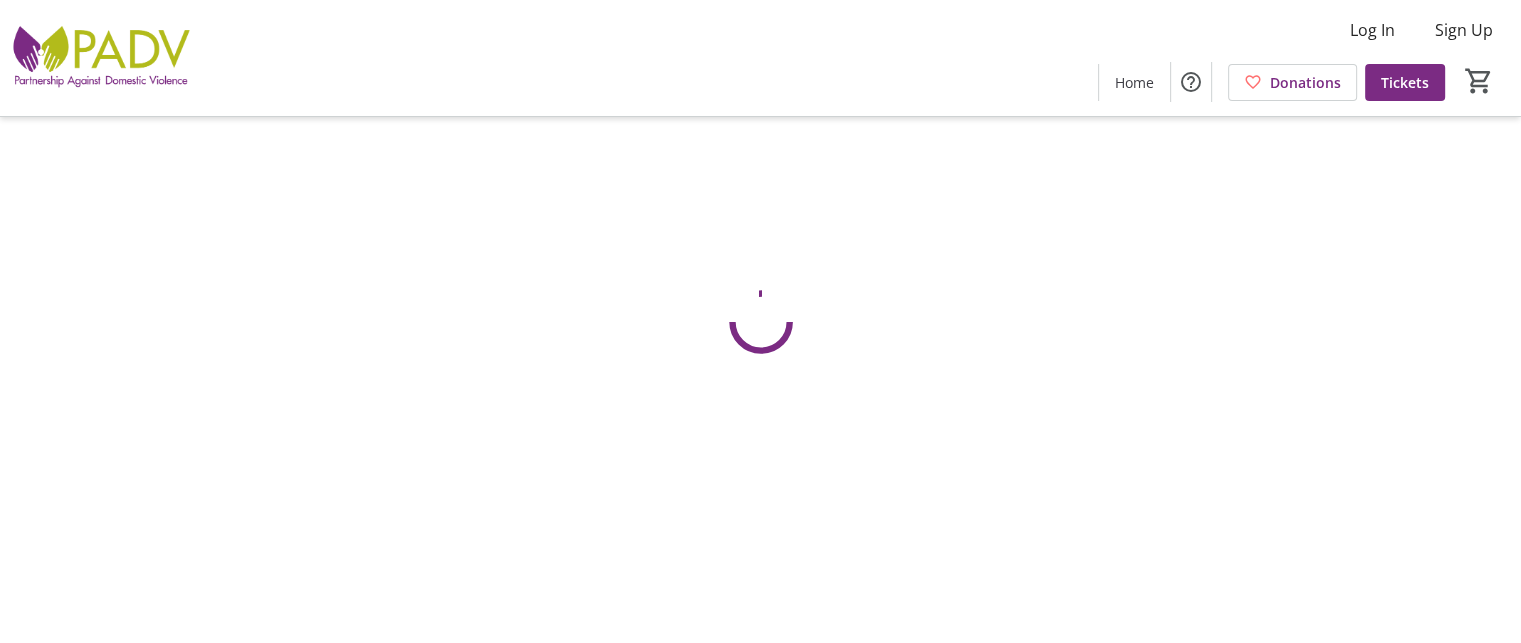 scroll, scrollTop: 0, scrollLeft: 0, axis: both 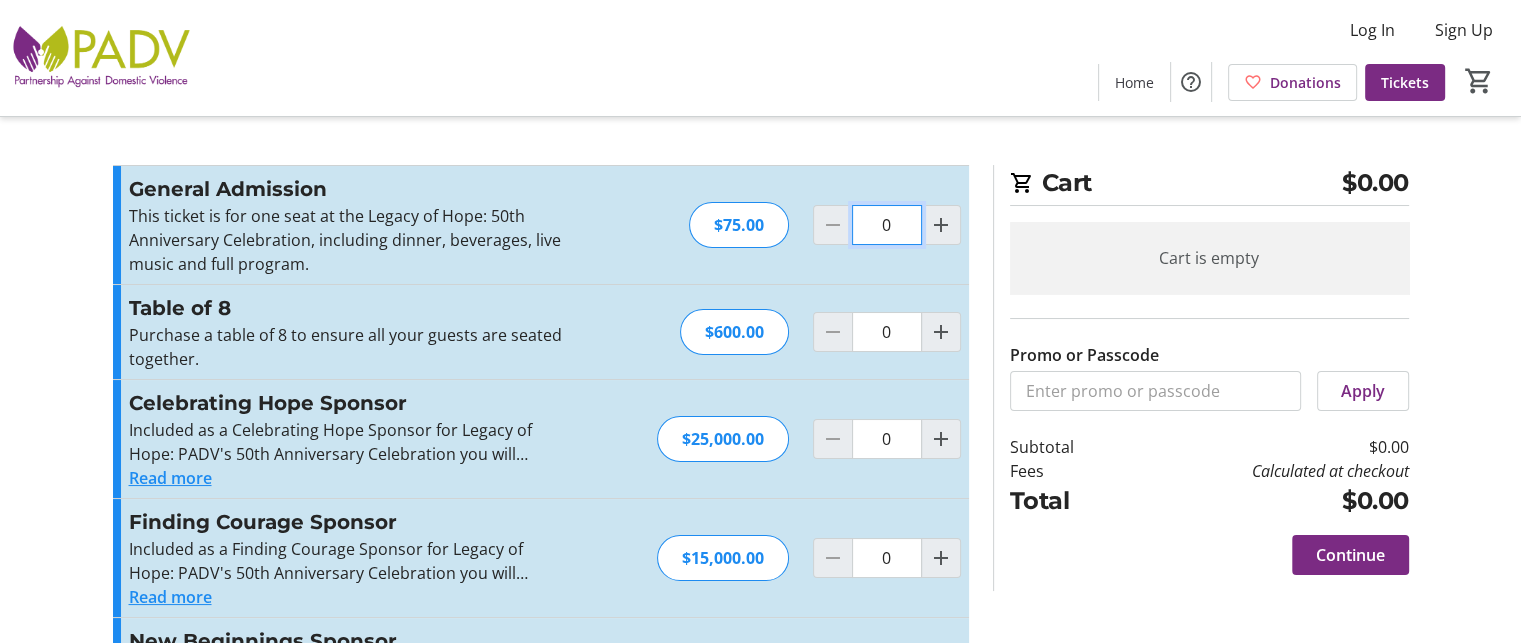 click on "0" at bounding box center [887, 225] 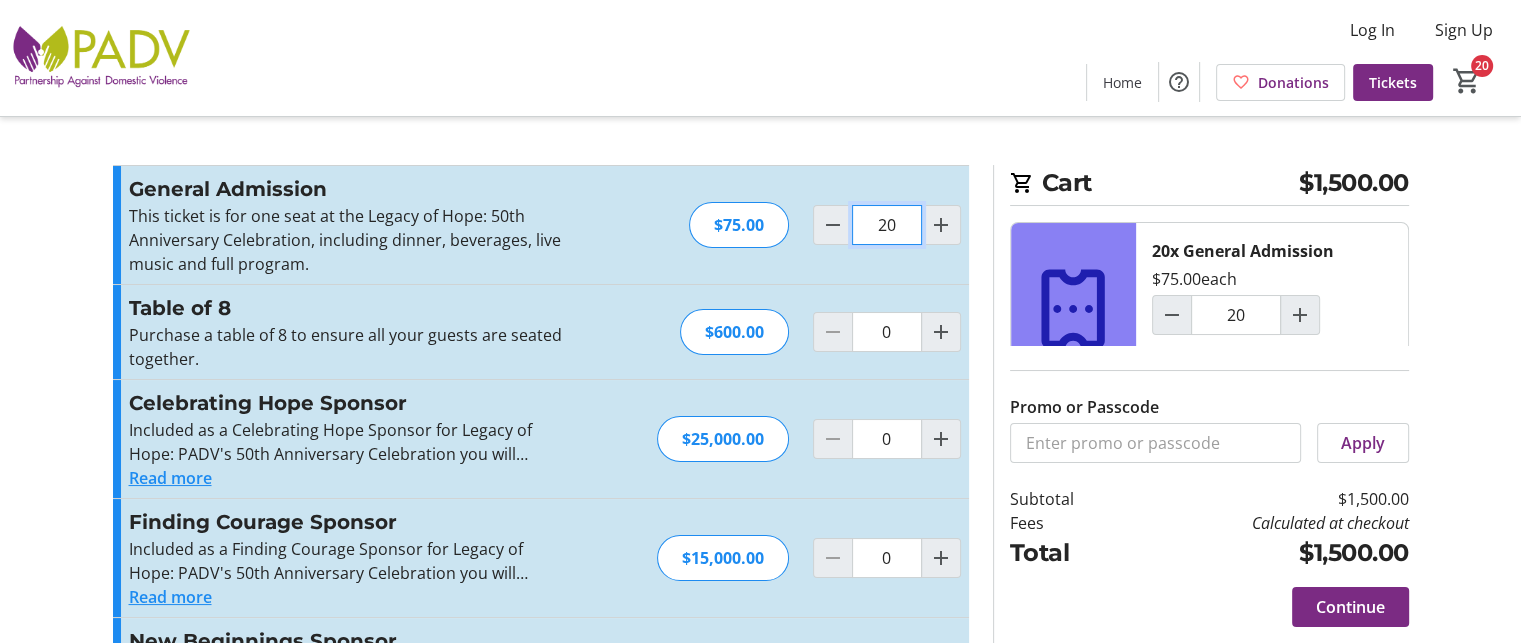 type on "2" 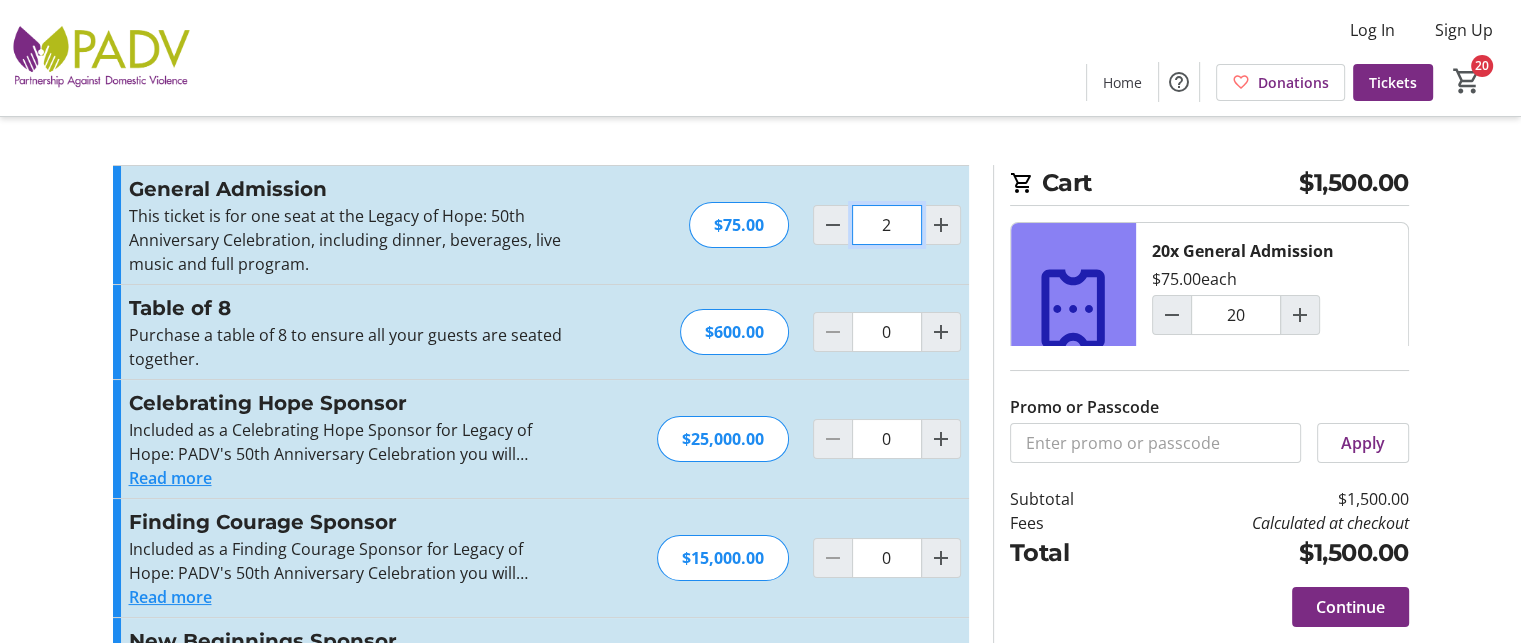 type on "2" 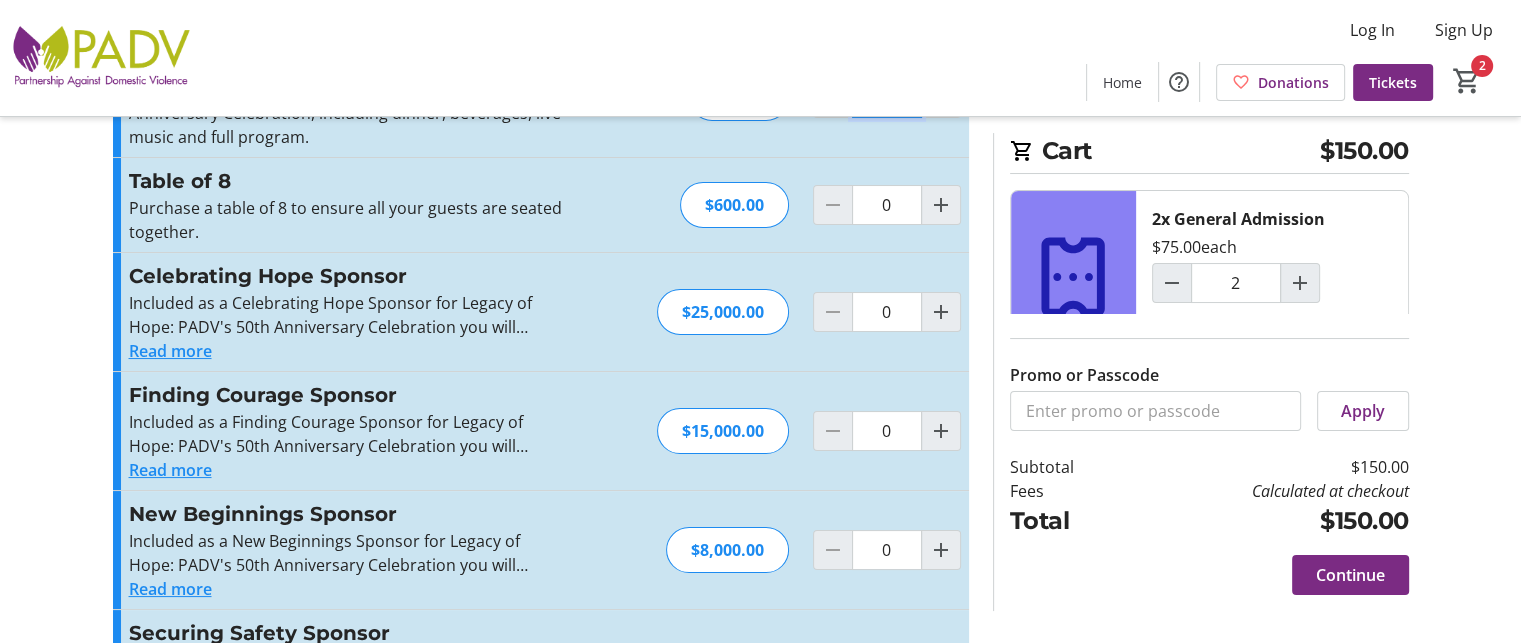 scroll, scrollTop: 128, scrollLeft: 0, axis: vertical 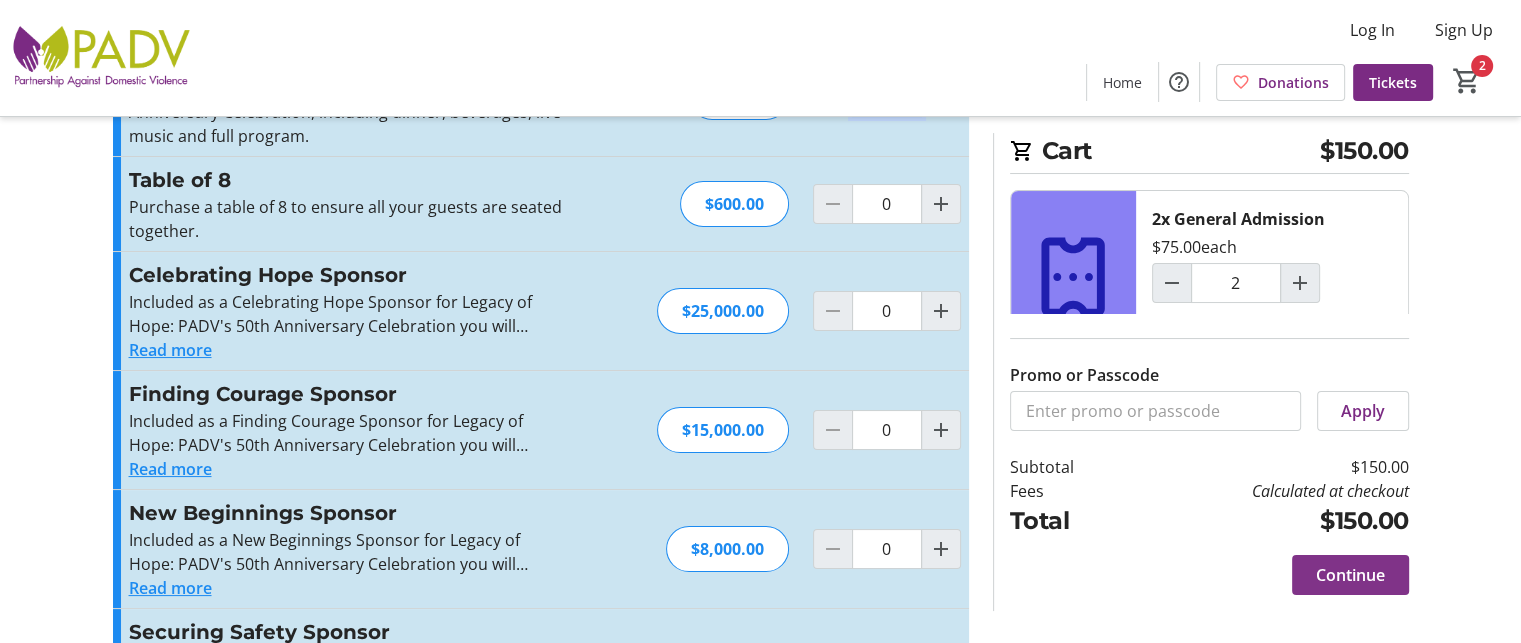 type on "2" 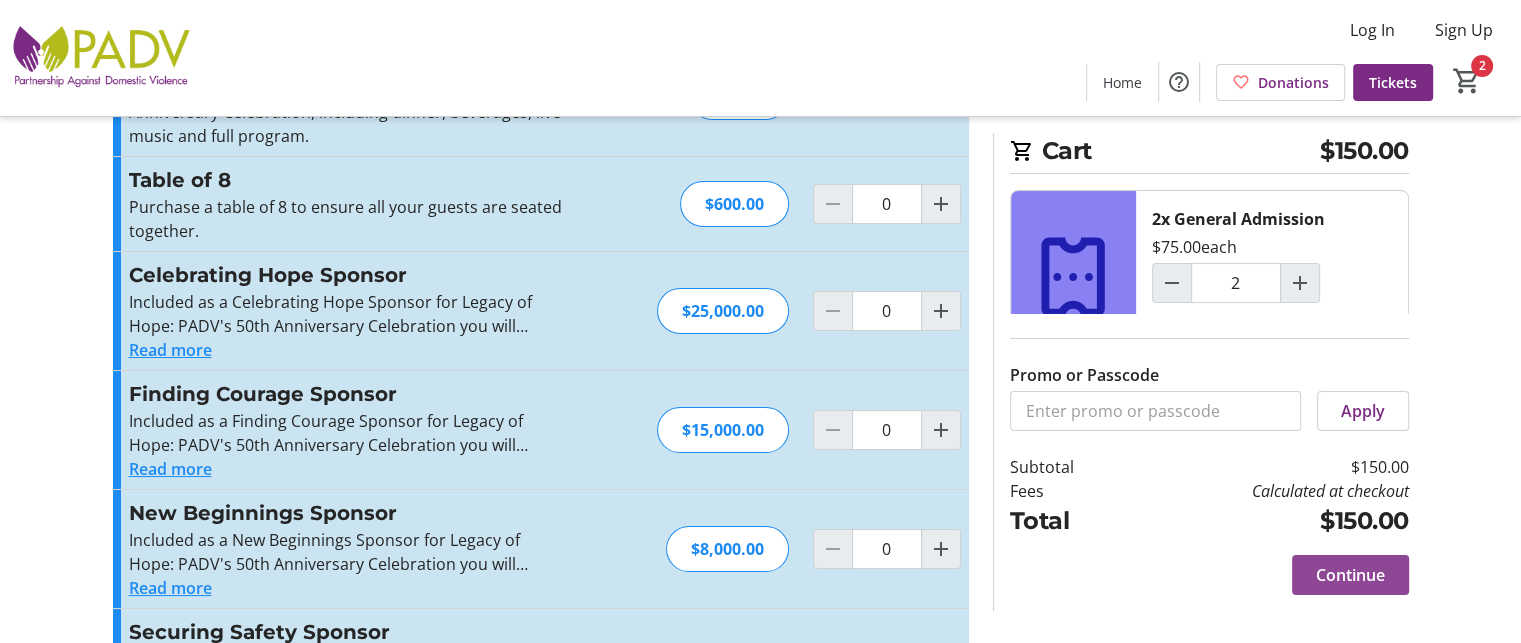 click 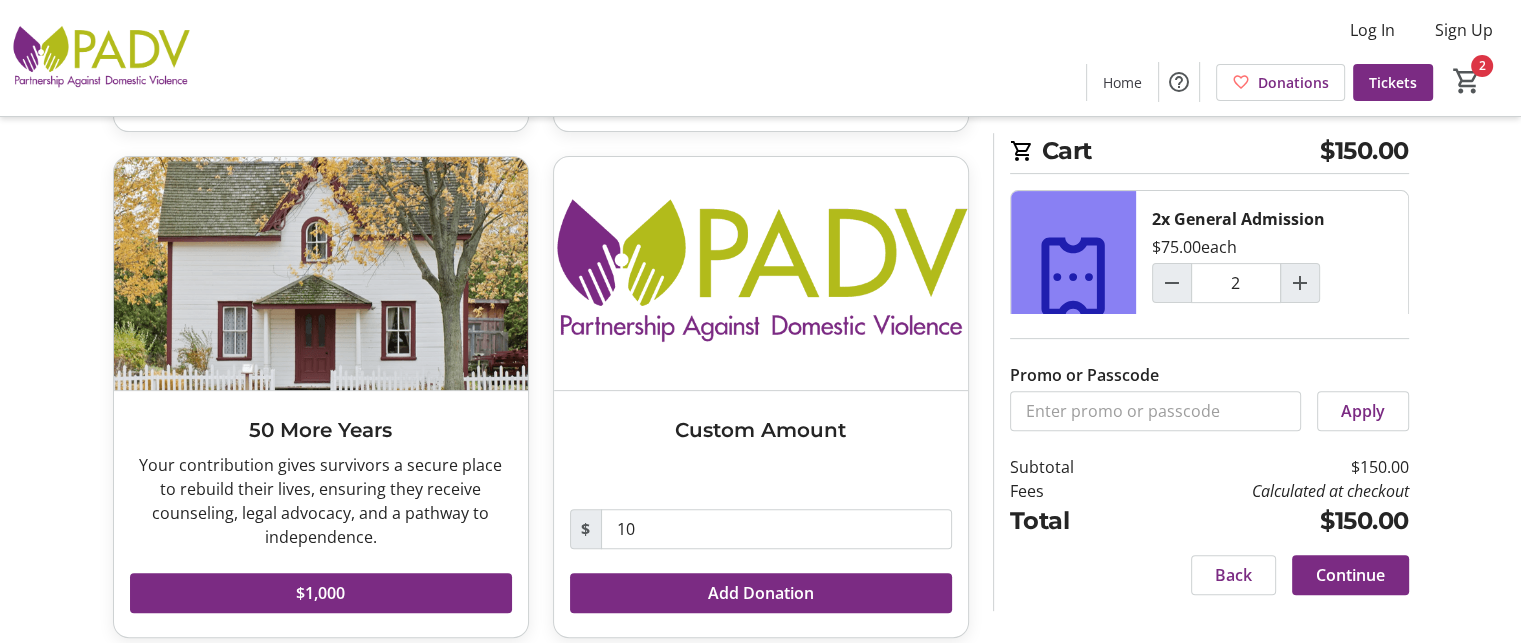 scroll, scrollTop: 592, scrollLeft: 0, axis: vertical 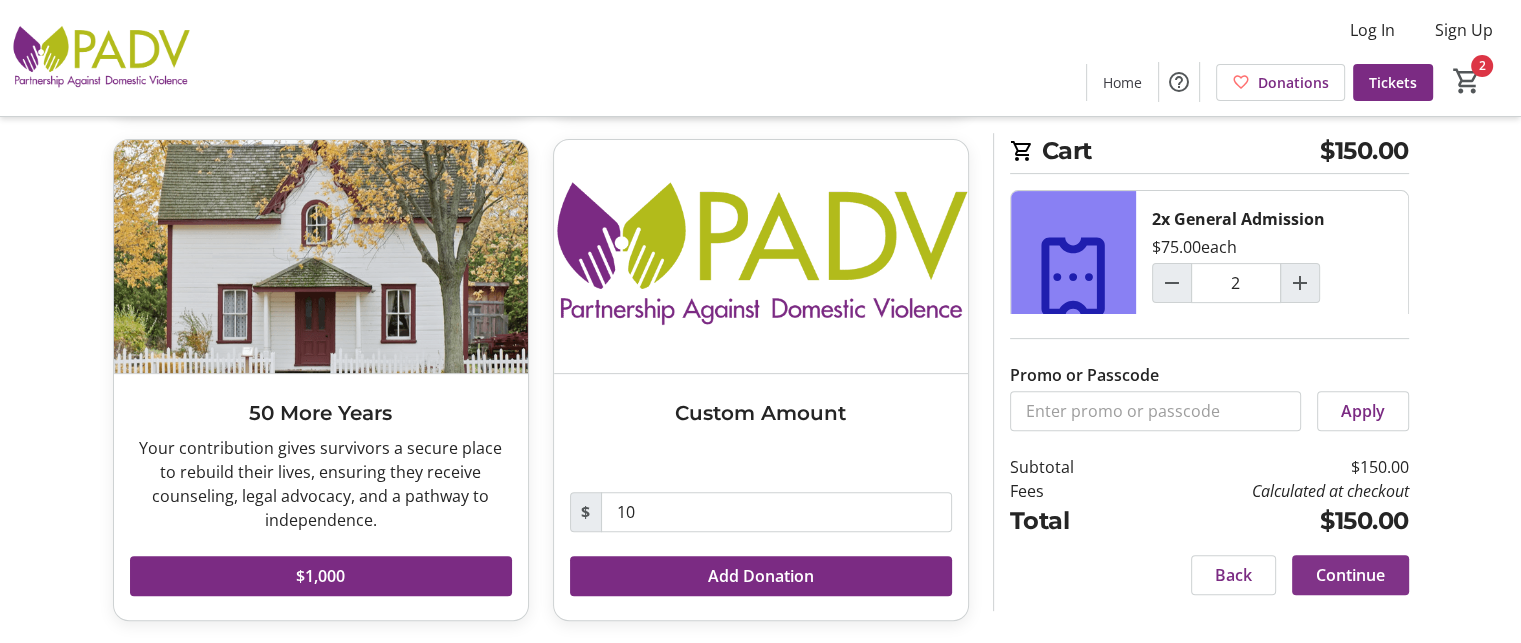 click on "Continue" 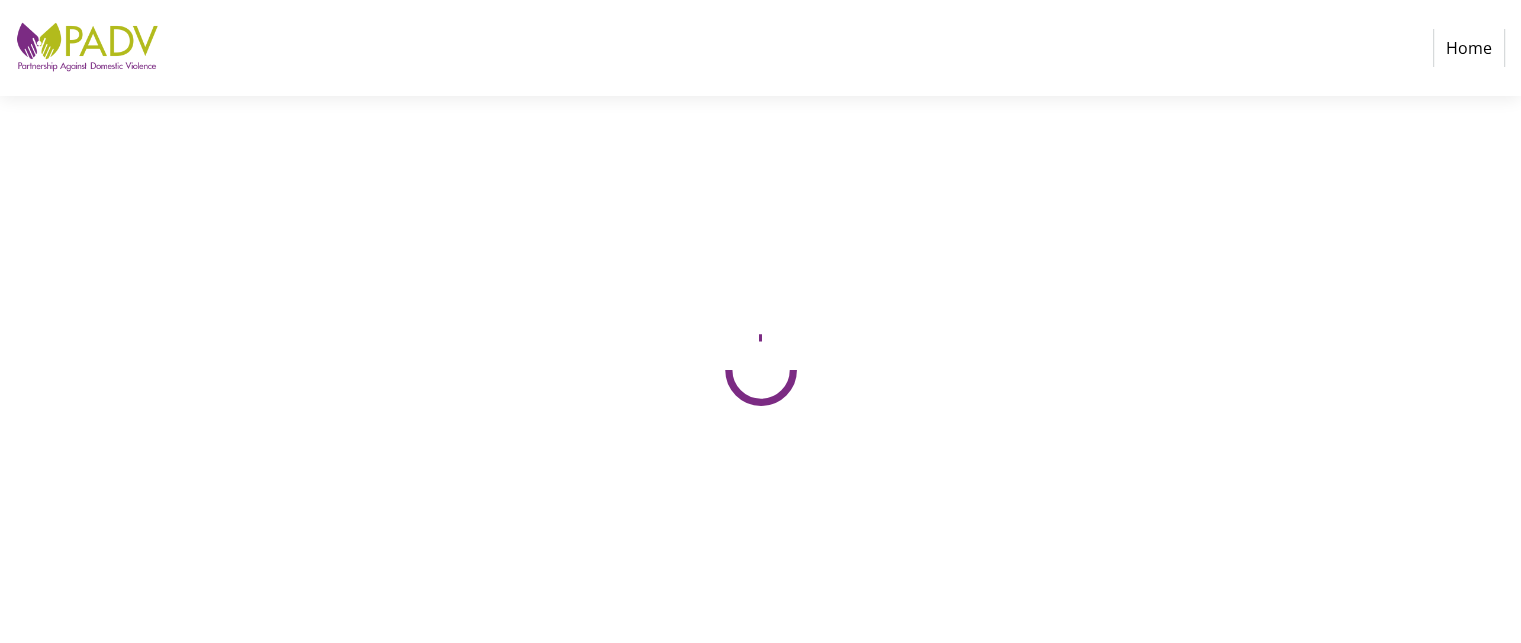 scroll, scrollTop: 0, scrollLeft: 0, axis: both 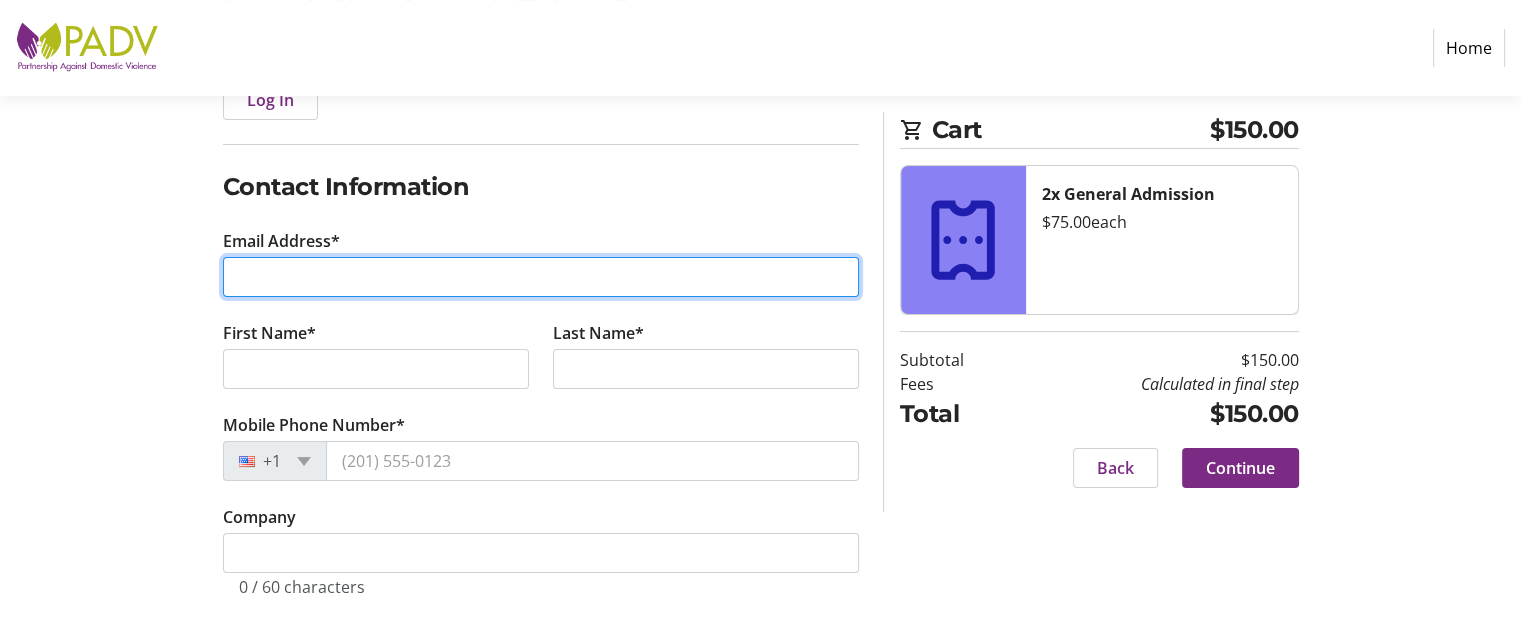 click on "Email Address*" at bounding box center [541, 277] 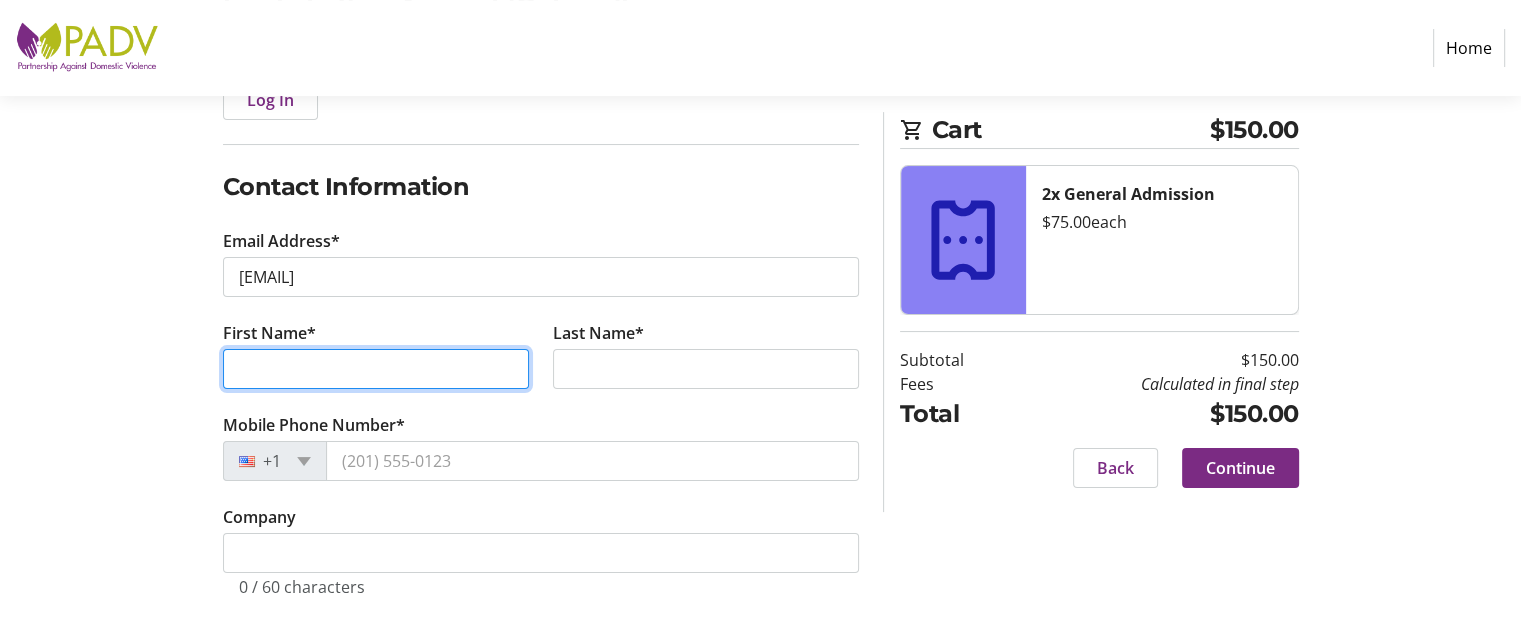 type on "[FIRST]" 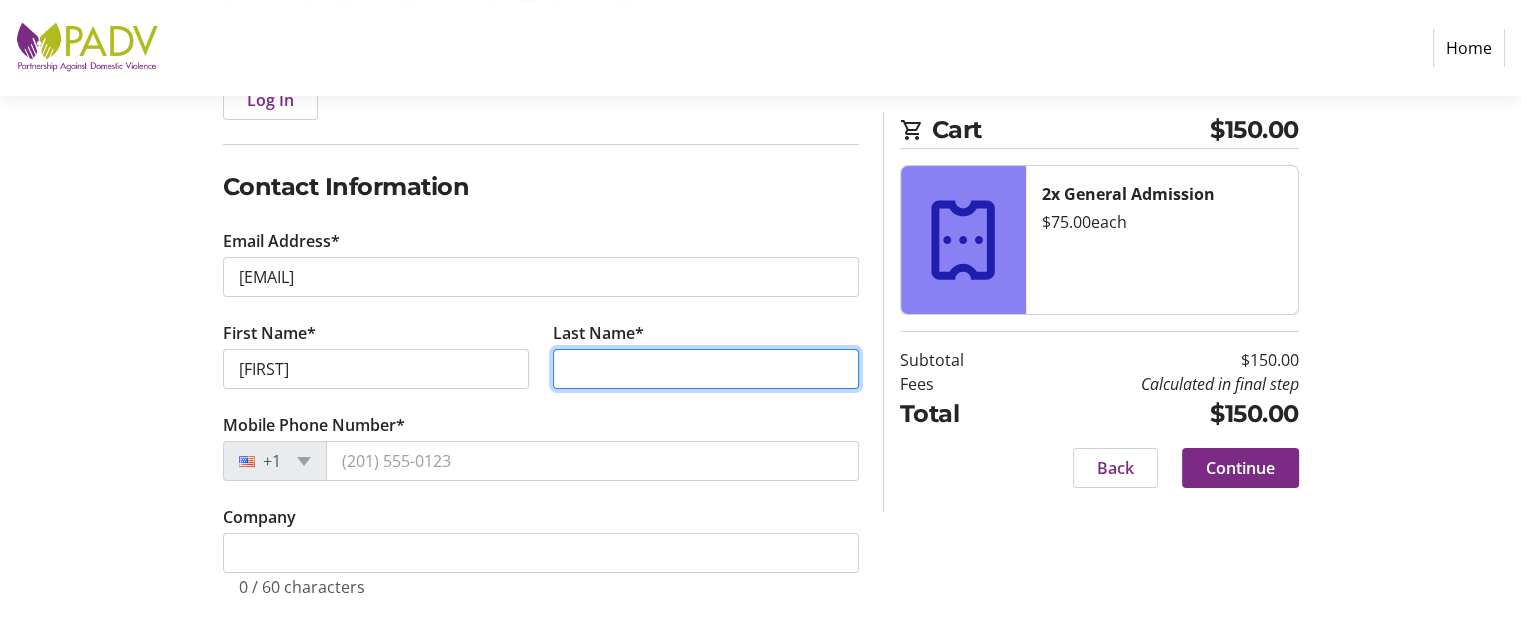 type on "[LAST]" 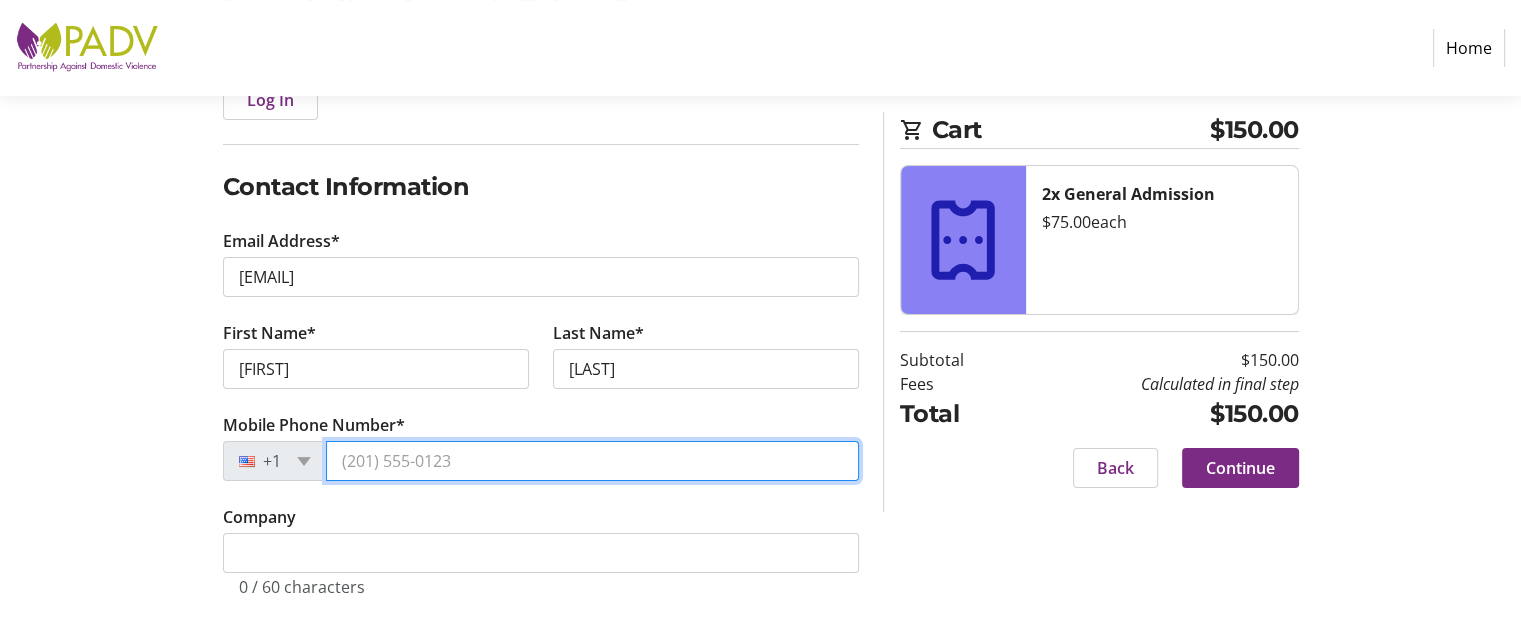 type on "[PHONE]" 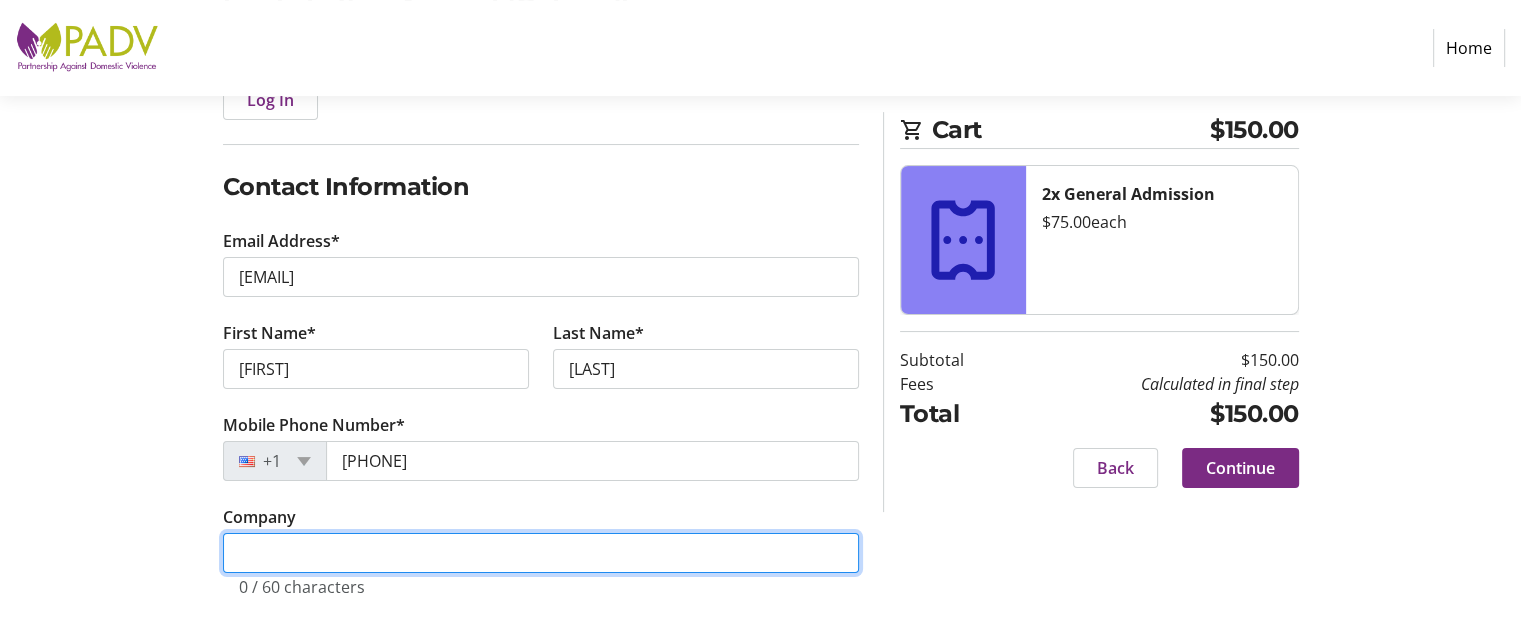 type on "[FIRST] [LAST] Consultants" 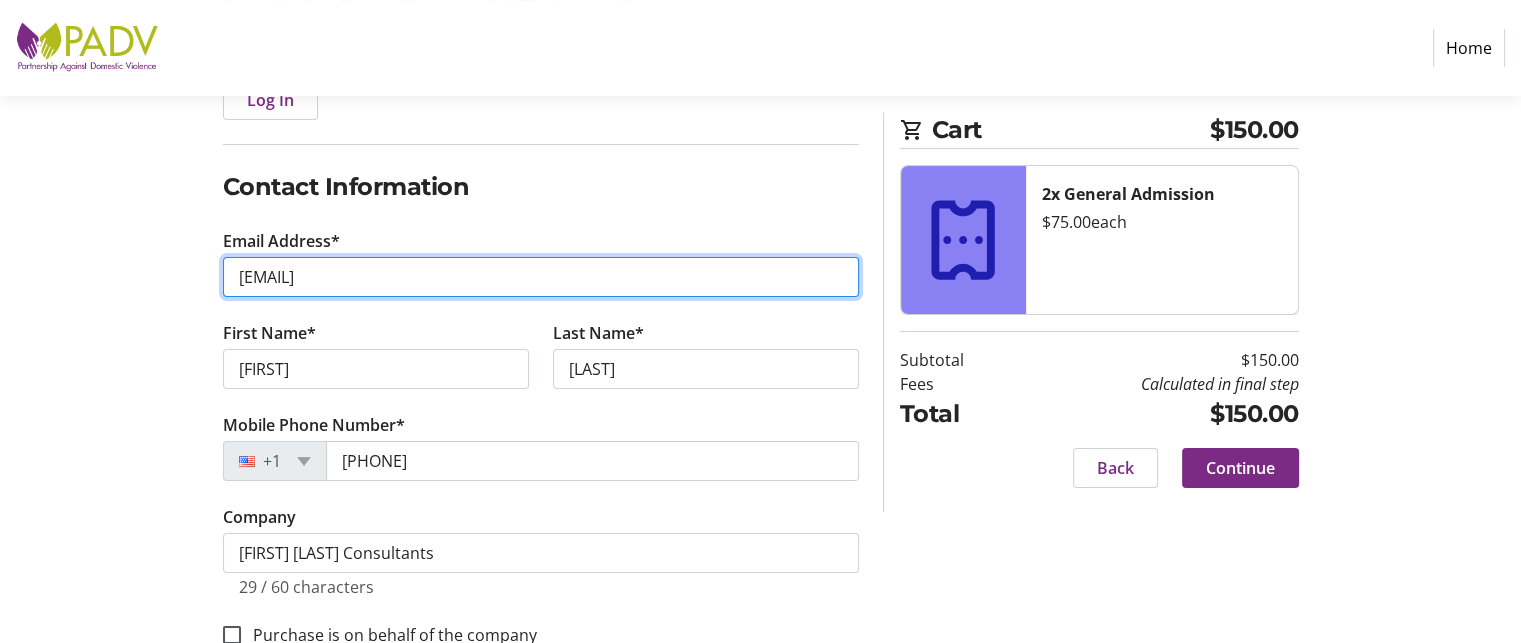 scroll, scrollTop: 323, scrollLeft: 0, axis: vertical 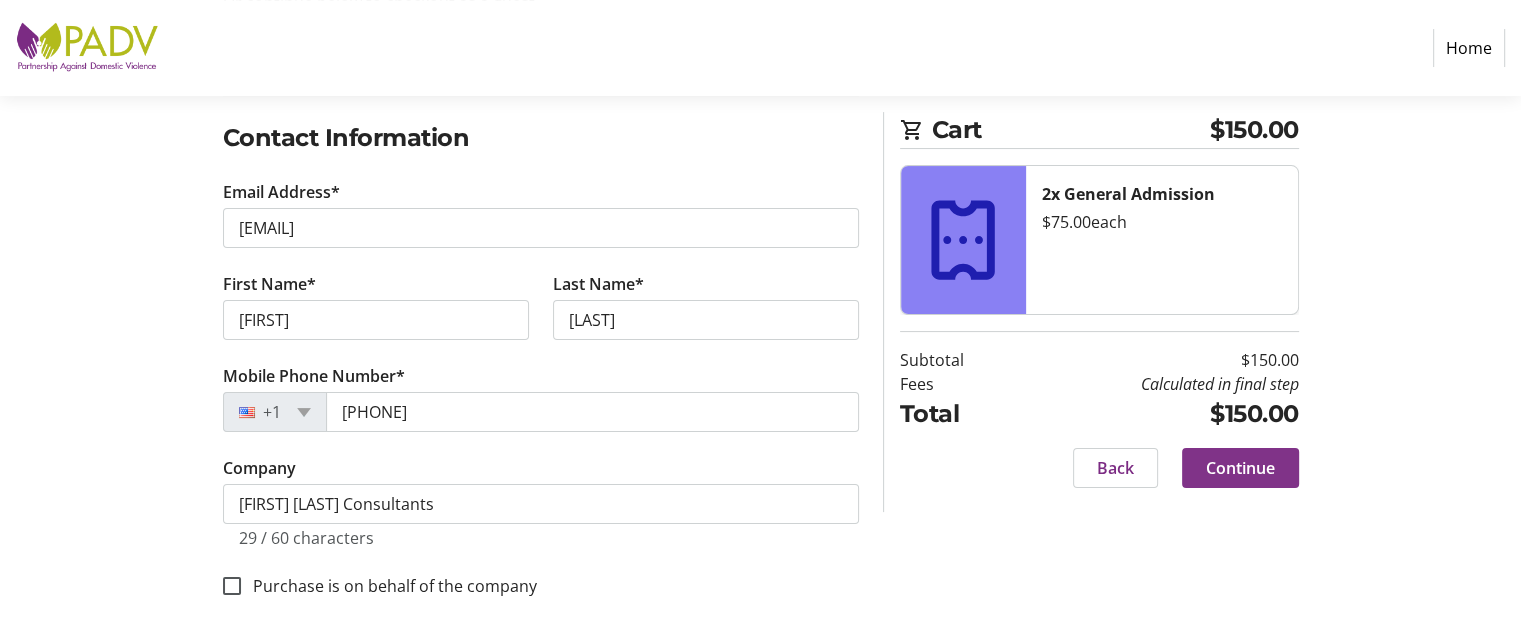 click on "Continue" 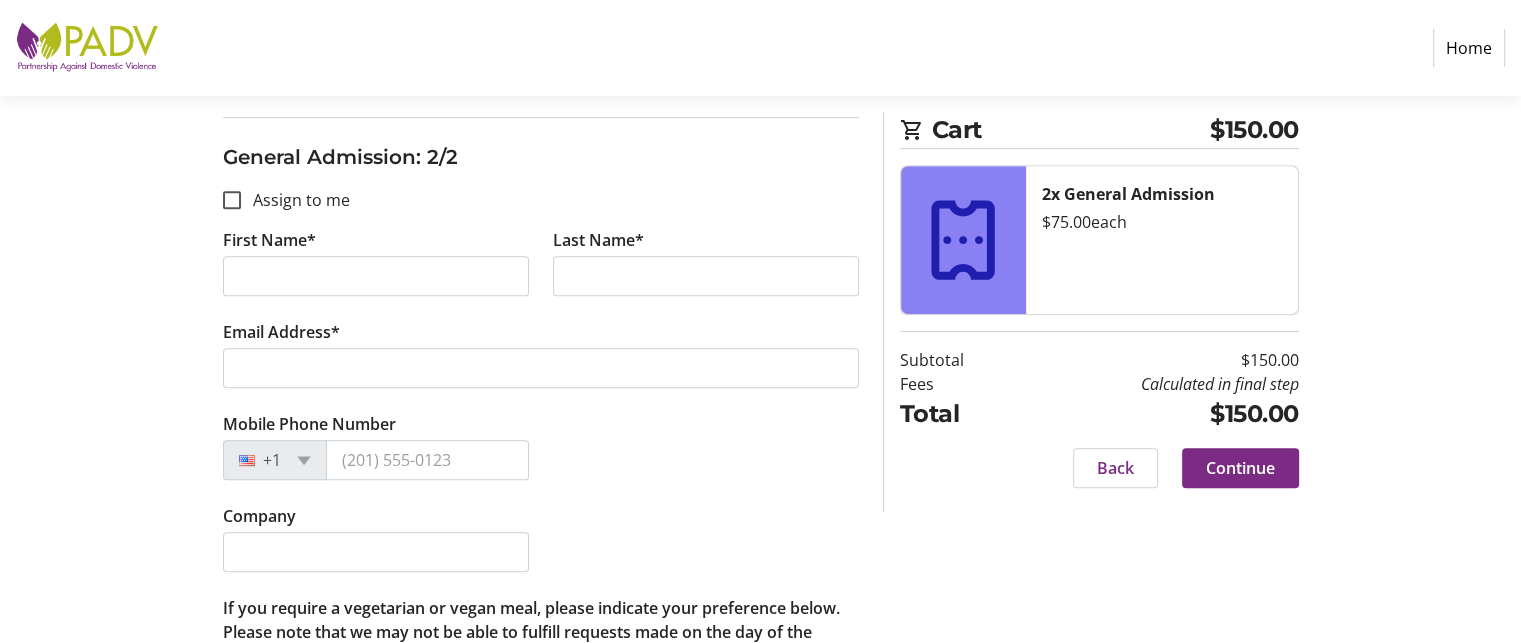 scroll, scrollTop: 871, scrollLeft: 0, axis: vertical 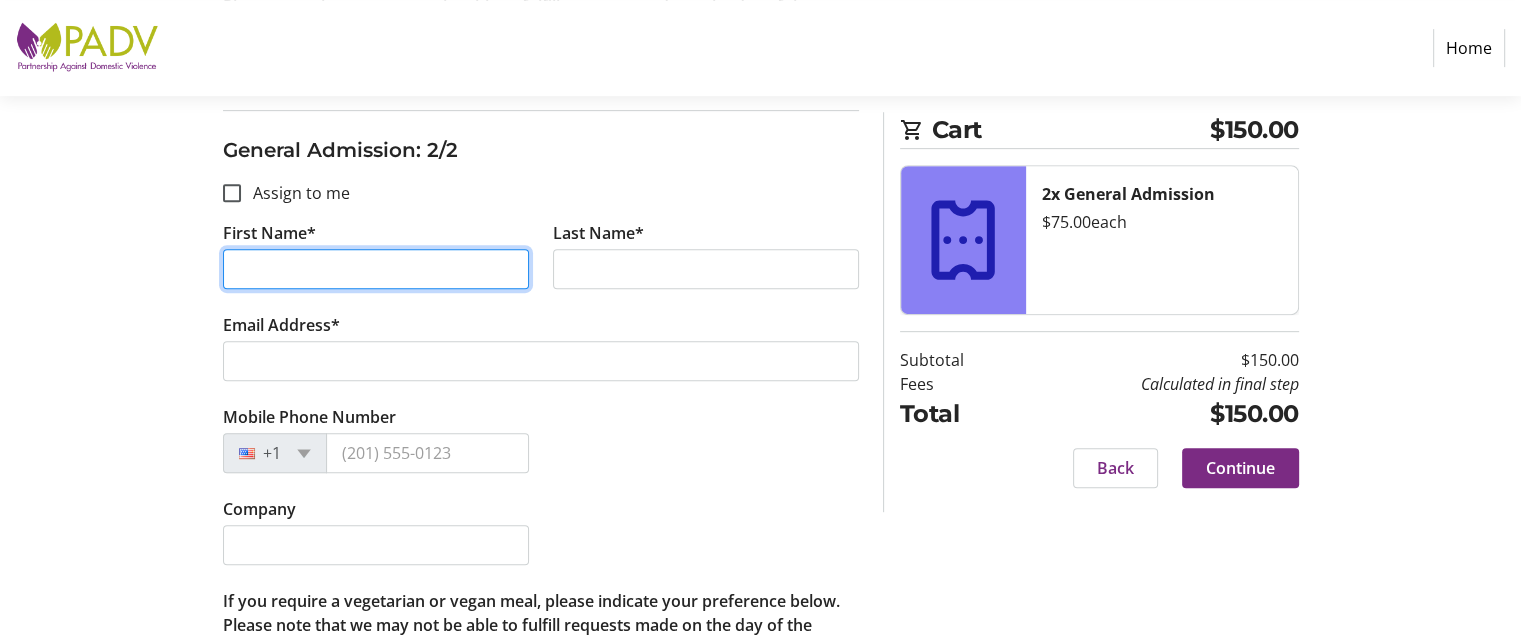 click on "First Name*" at bounding box center [376, 269] 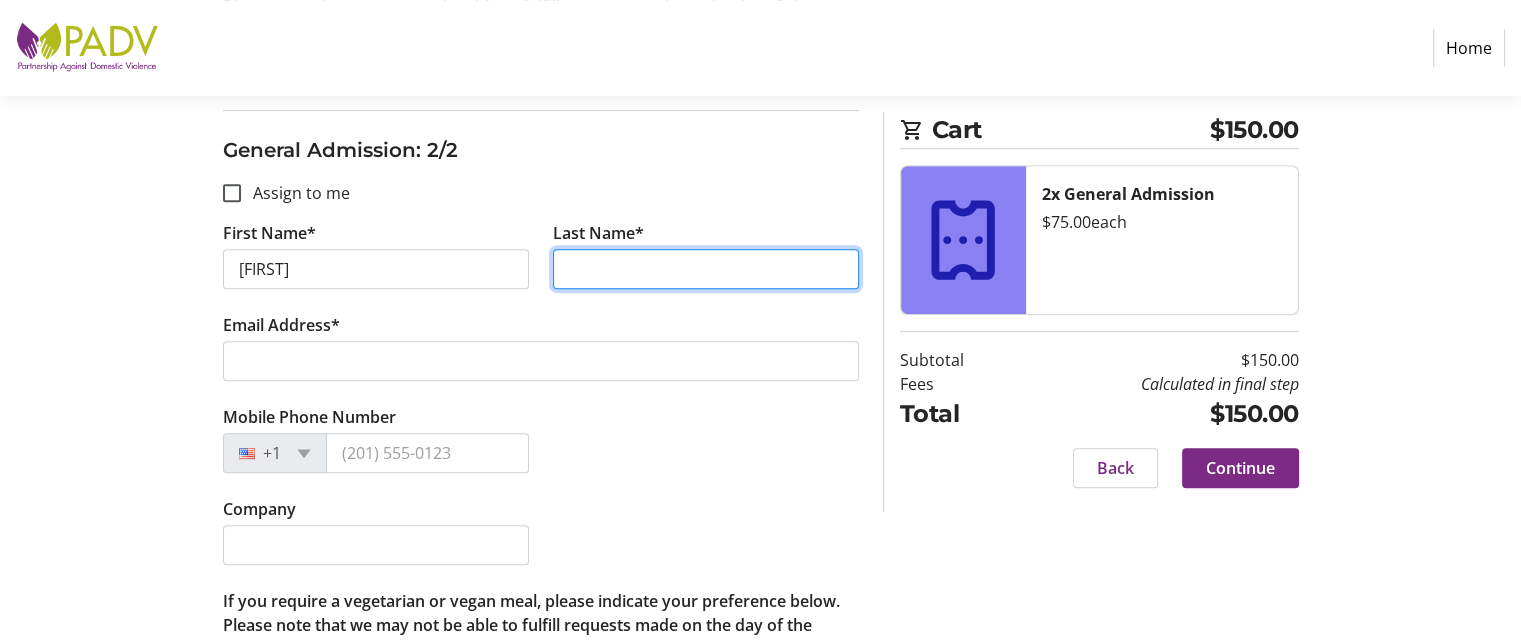 type on "[LAST]" 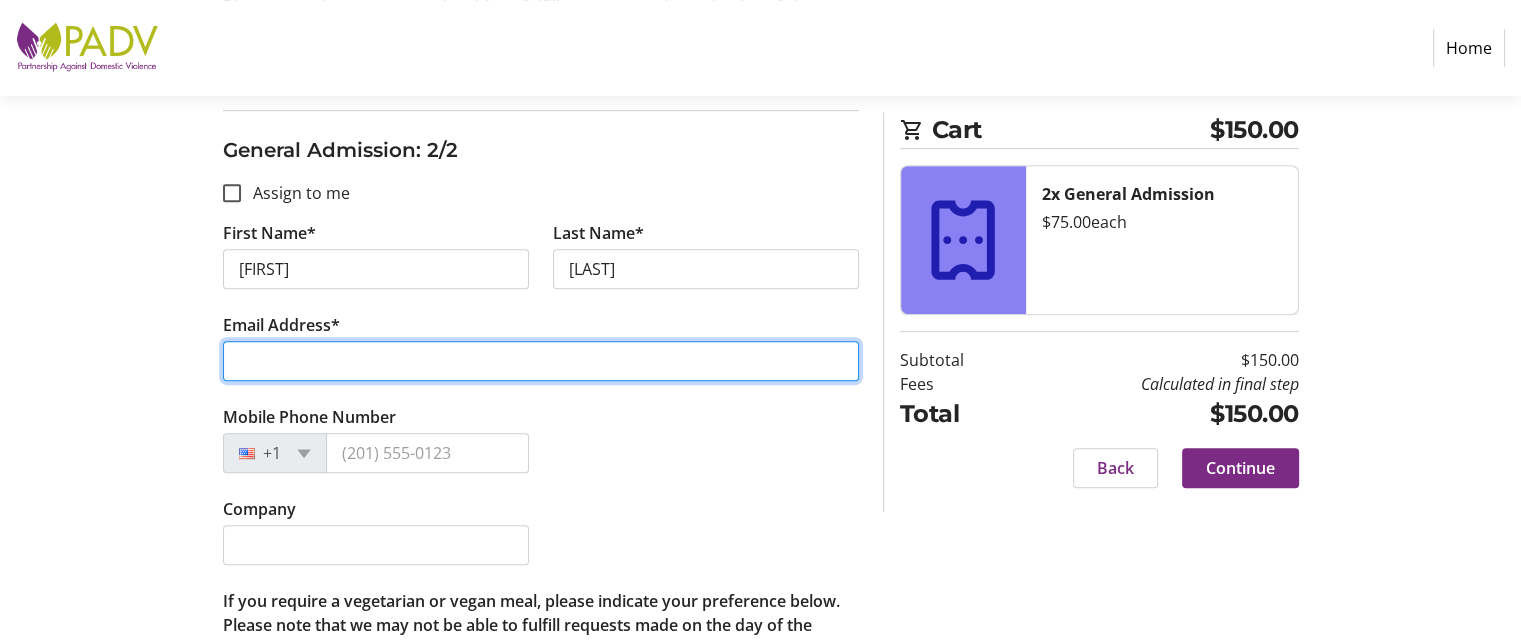 type on "[EMAIL]" 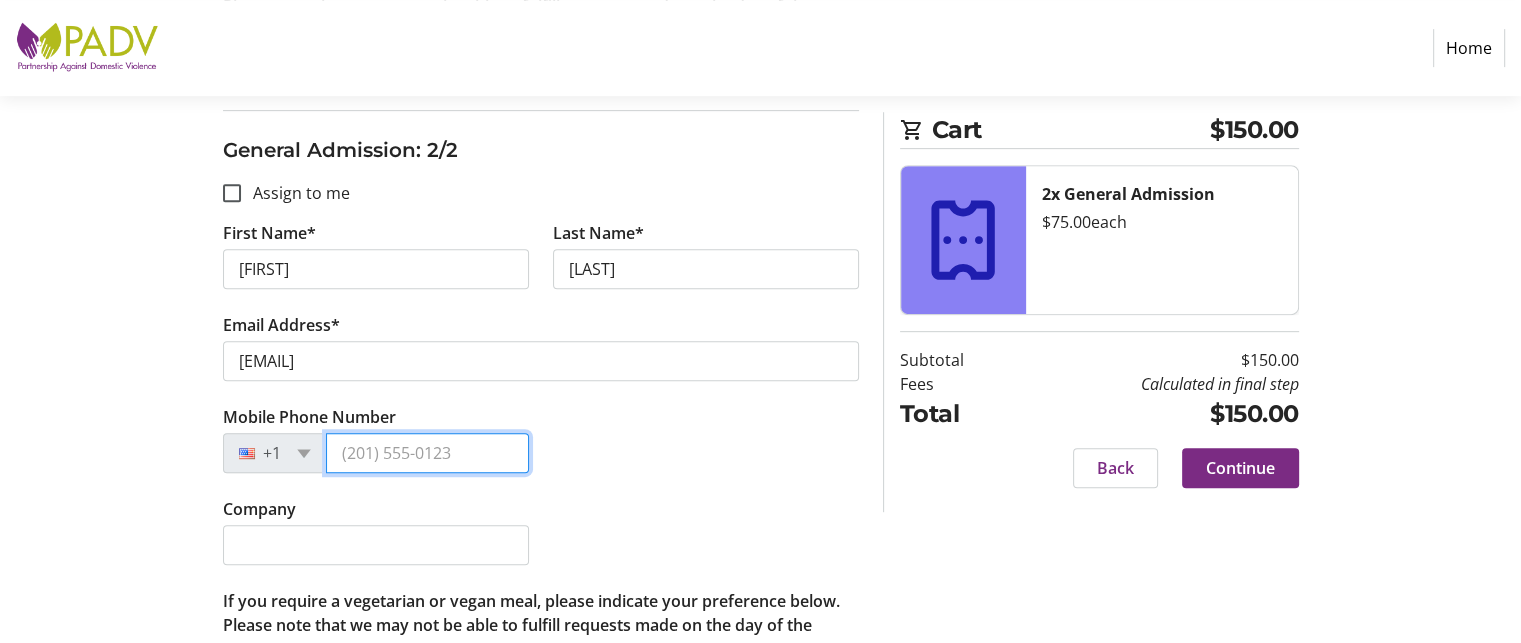 type on "[PHONE]" 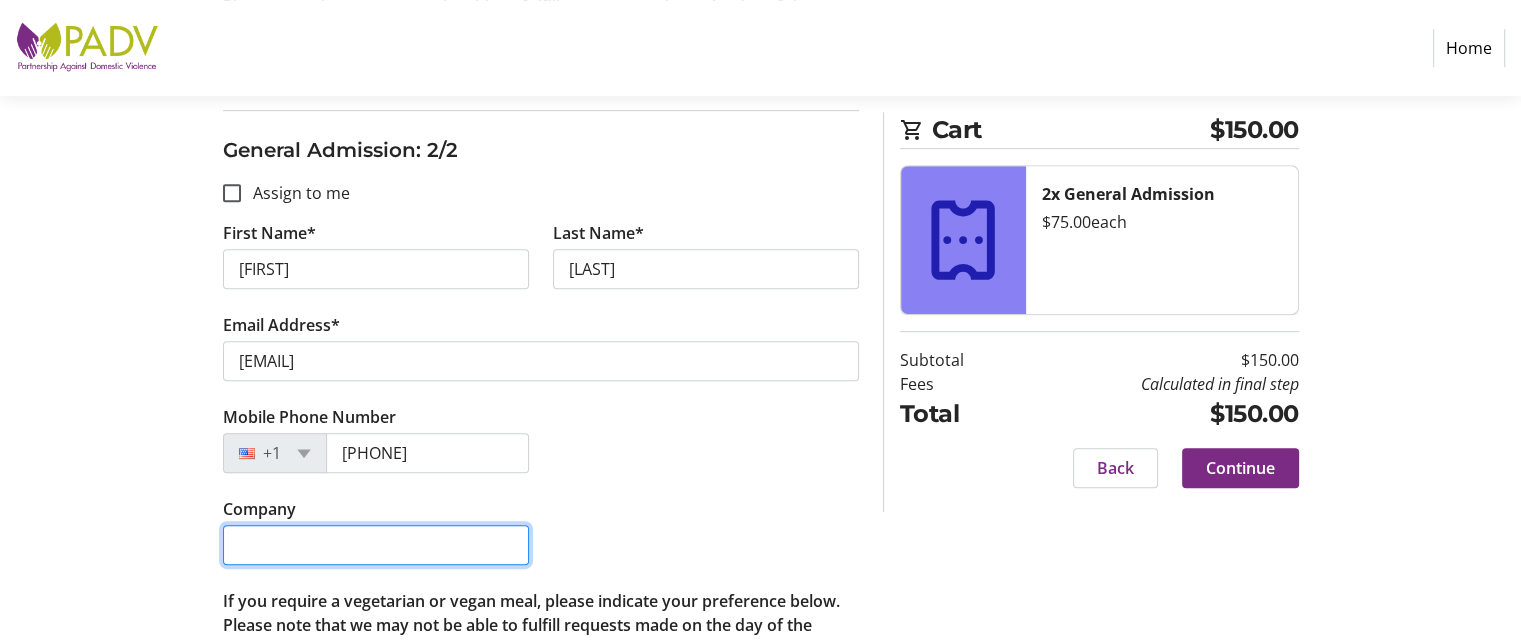 type on "[FIRST] [LAST] Consultants" 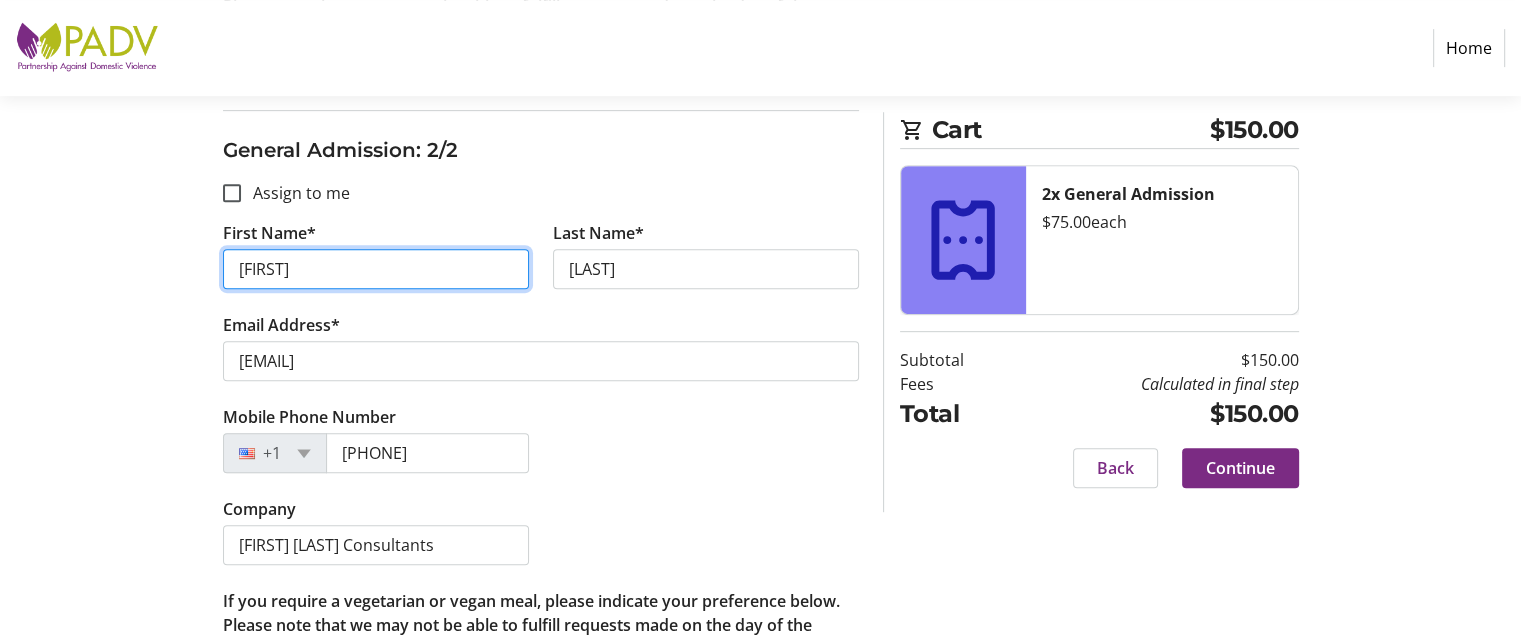 scroll, scrollTop: 953, scrollLeft: 0, axis: vertical 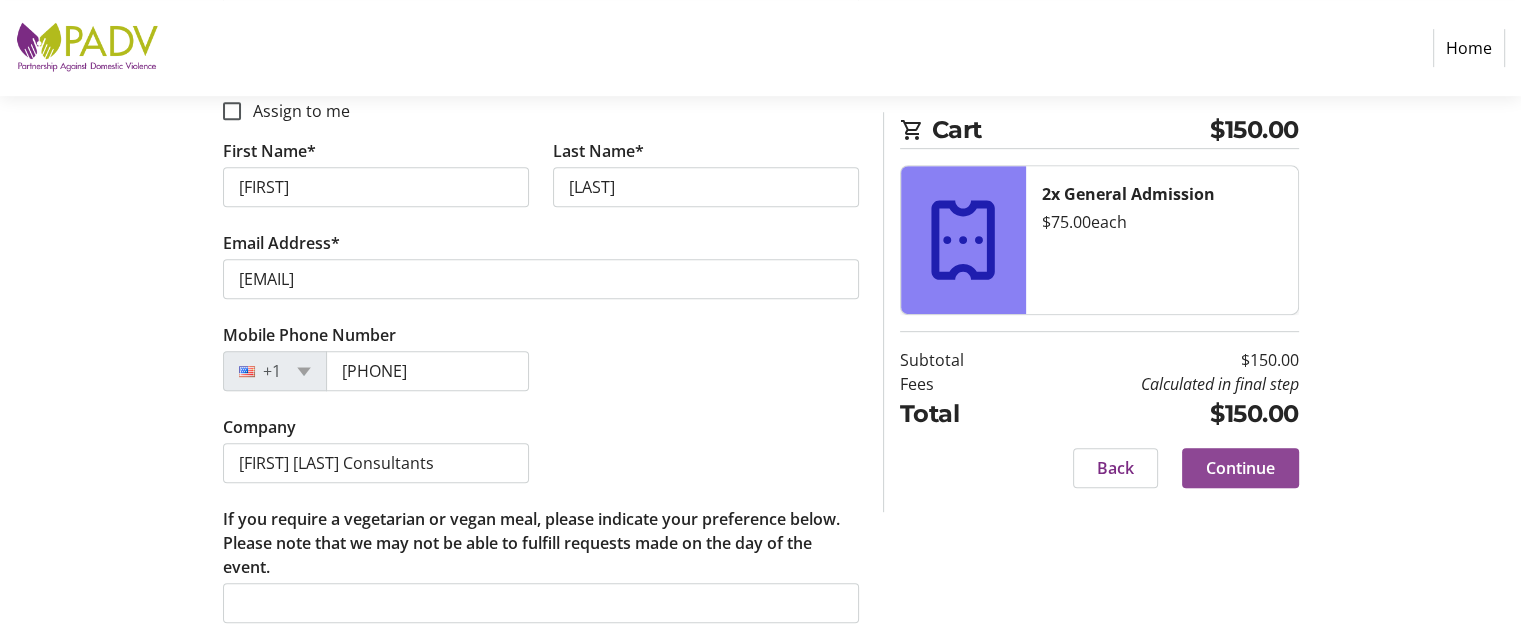 click on "Continue" 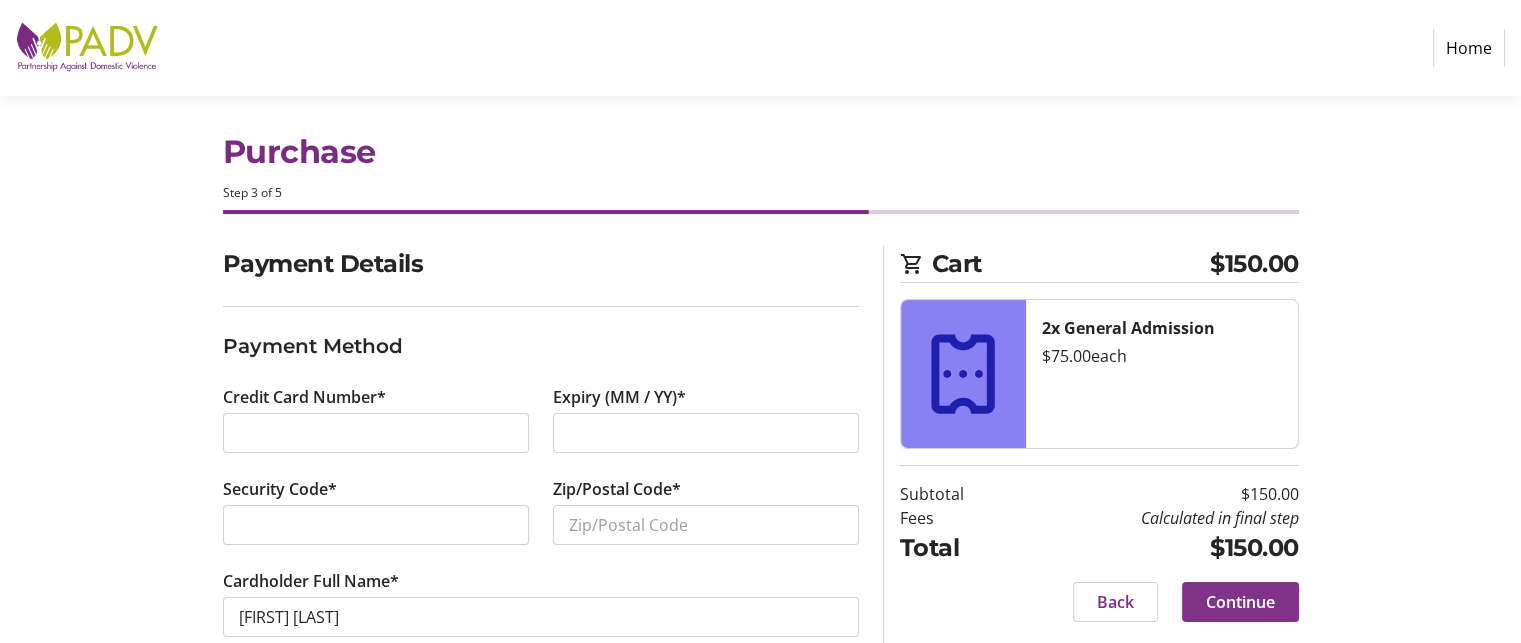scroll, scrollTop: 56, scrollLeft: 0, axis: vertical 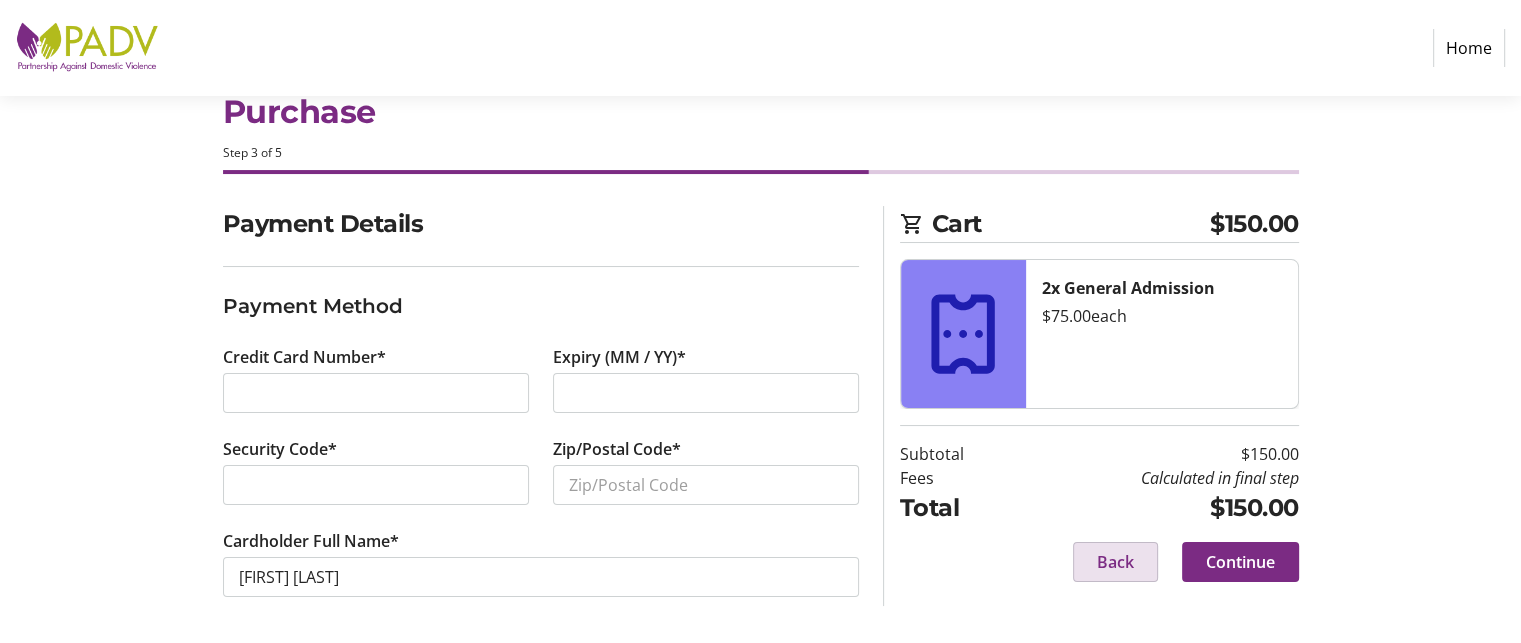 click on "Back" 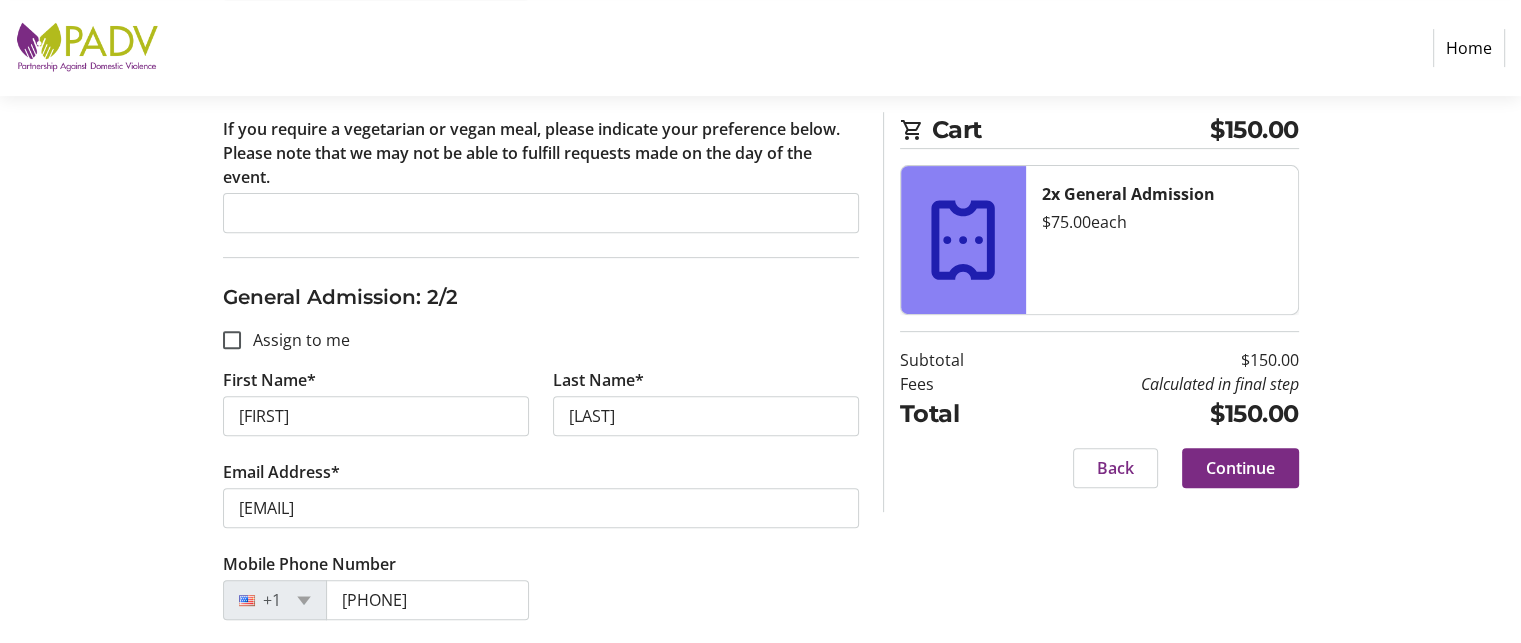 scroll, scrollTop: 728, scrollLeft: 0, axis: vertical 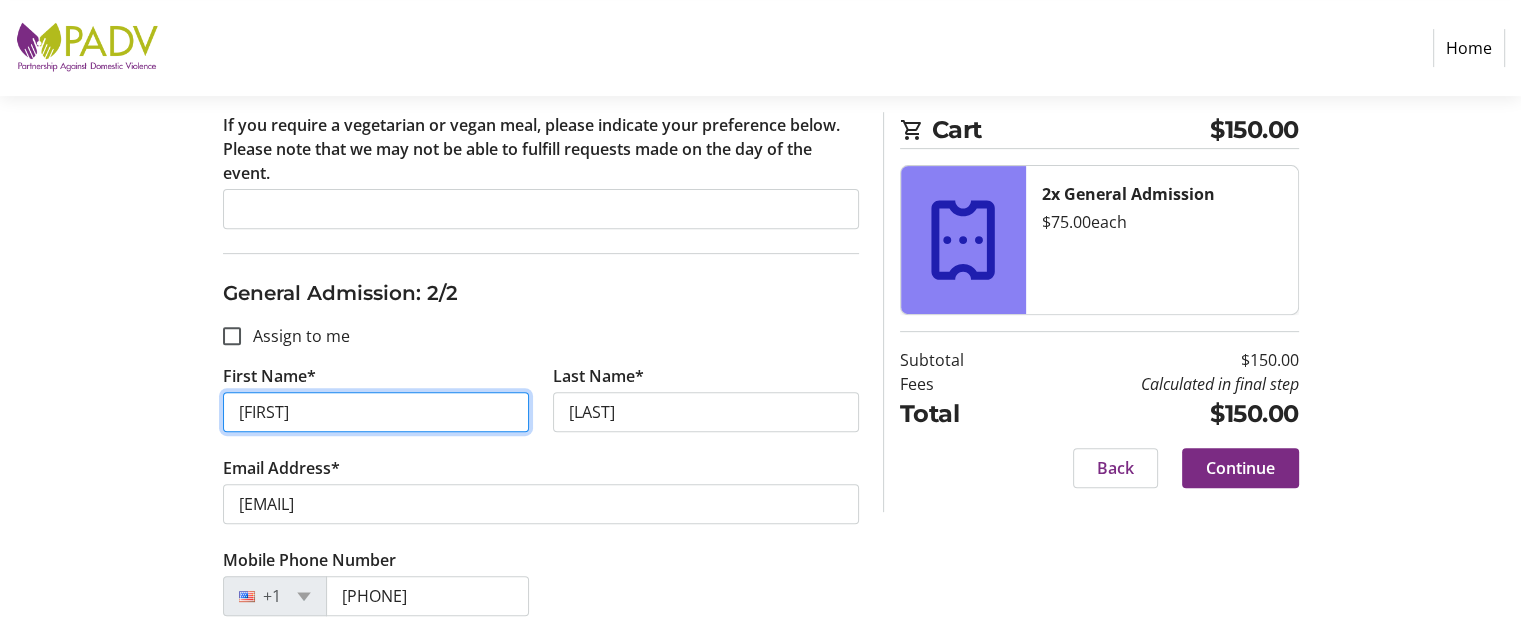click on "[FIRST]" at bounding box center [376, 412] 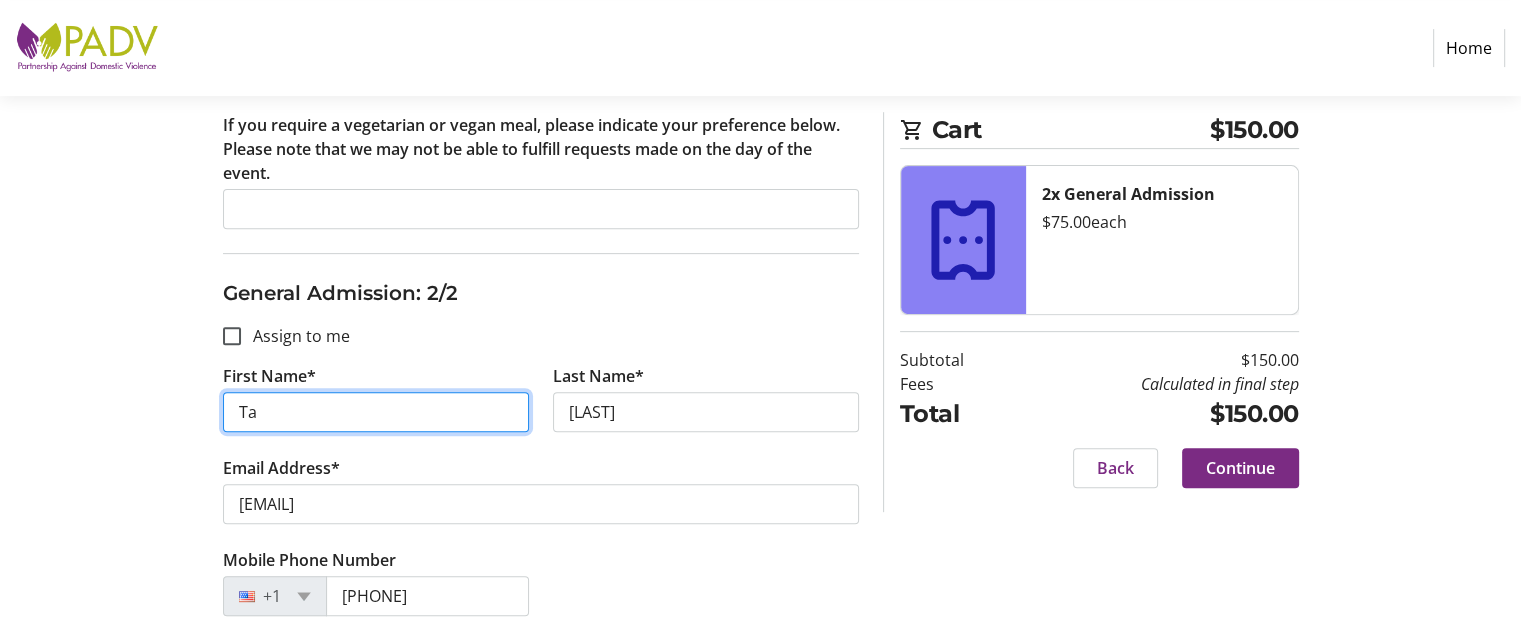 type on "T" 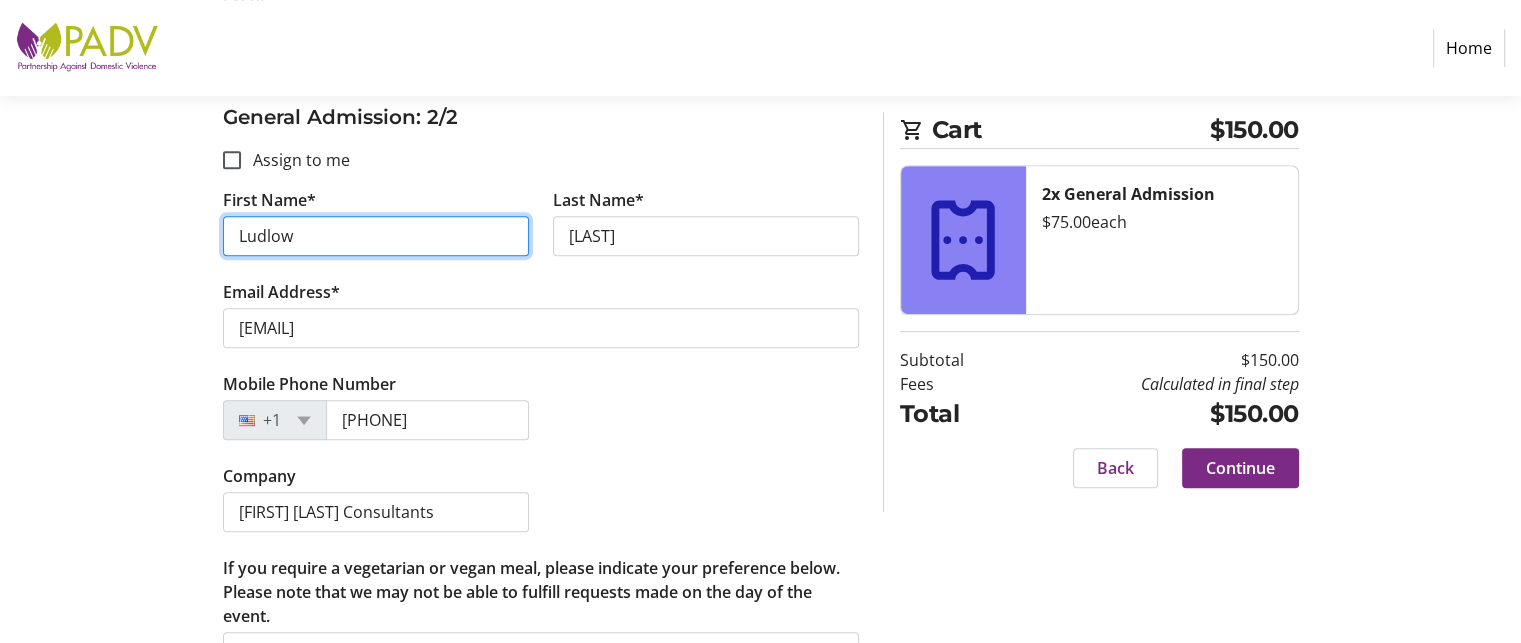 scroll, scrollTop: 953, scrollLeft: 0, axis: vertical 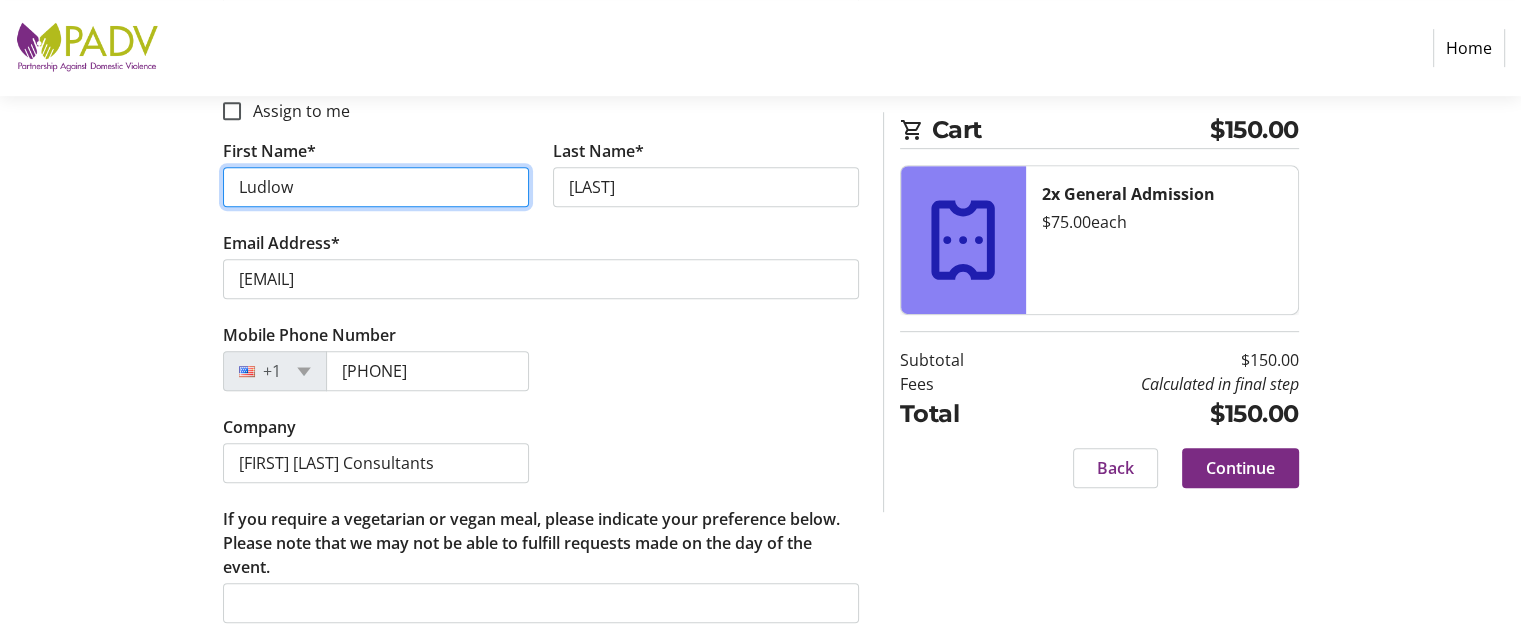 type on "Ludlow" 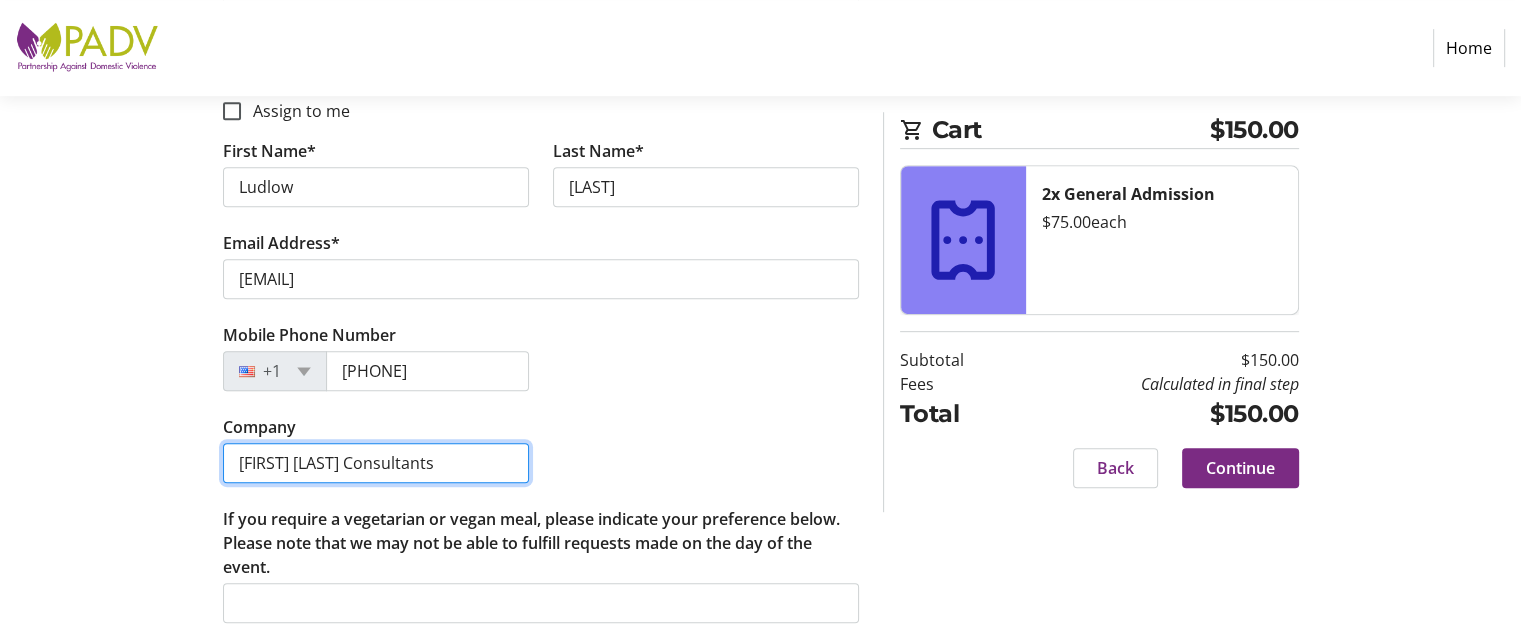 click on "[FIRST] [LAST] Consultants" at bounding box center [376, 463] 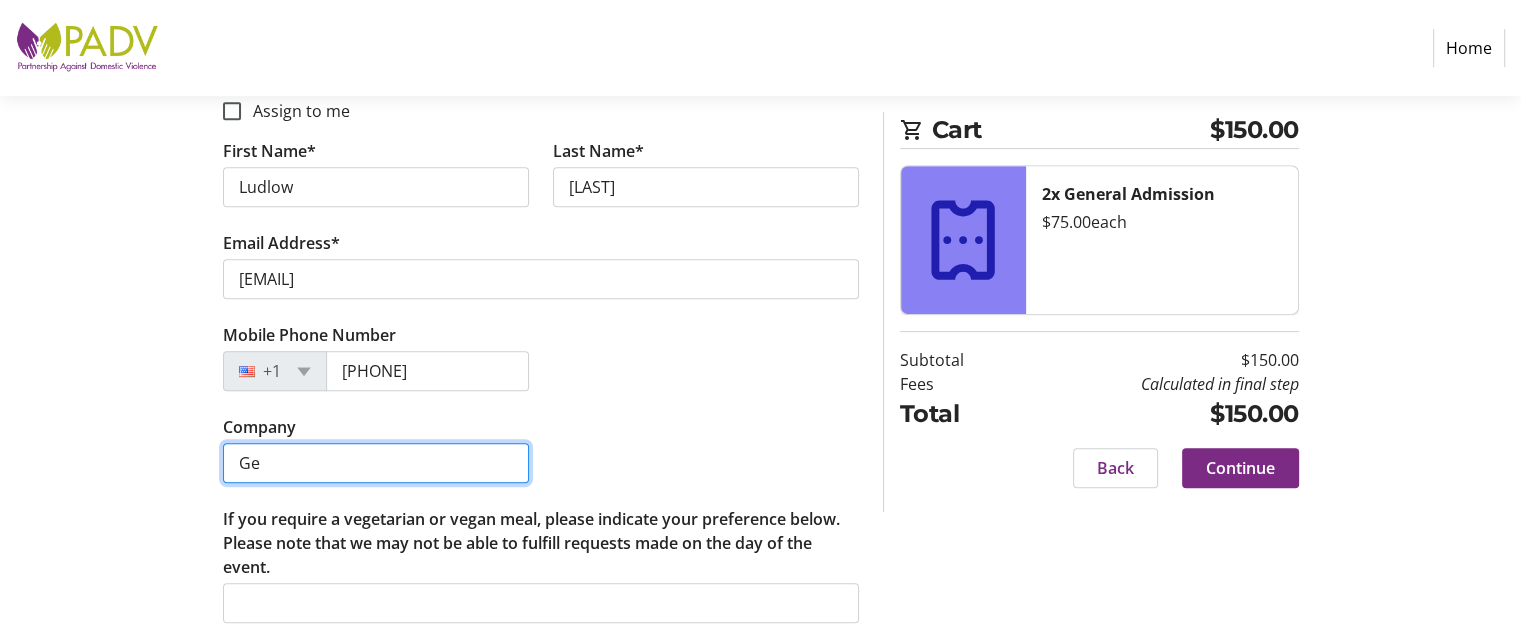 type on "G" 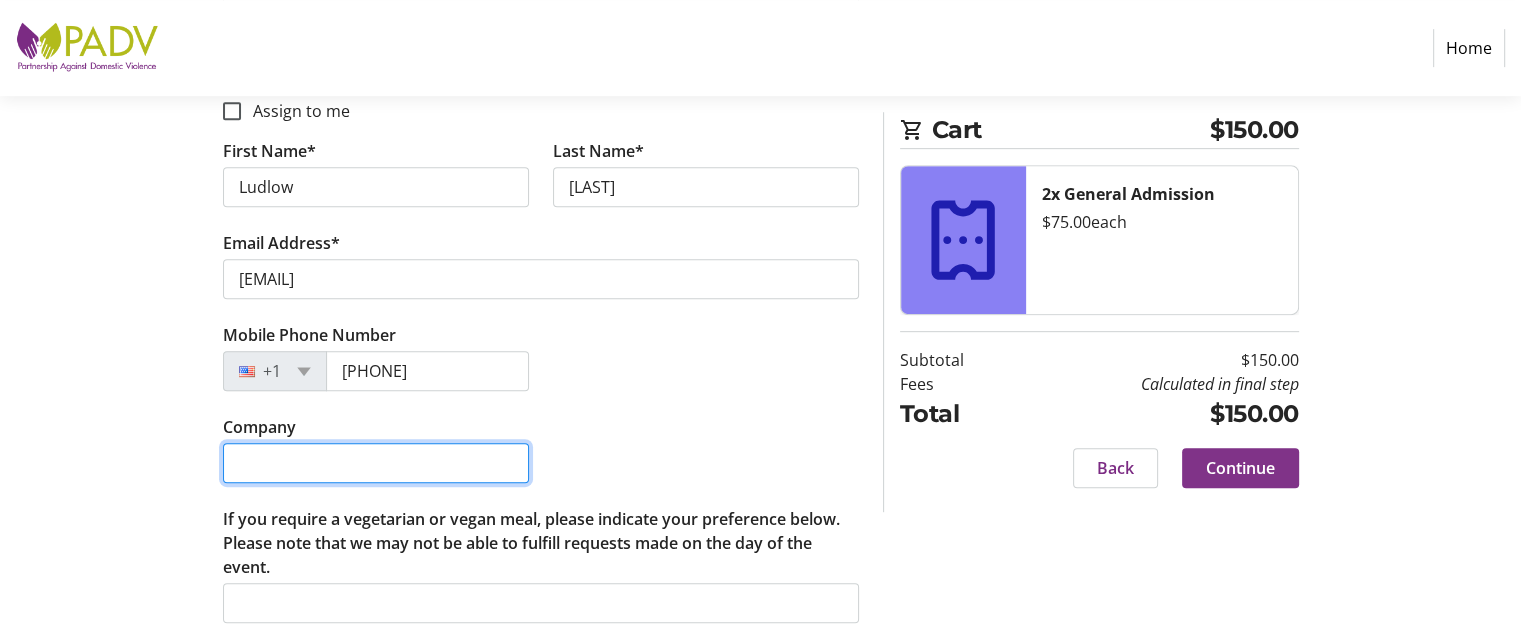 type 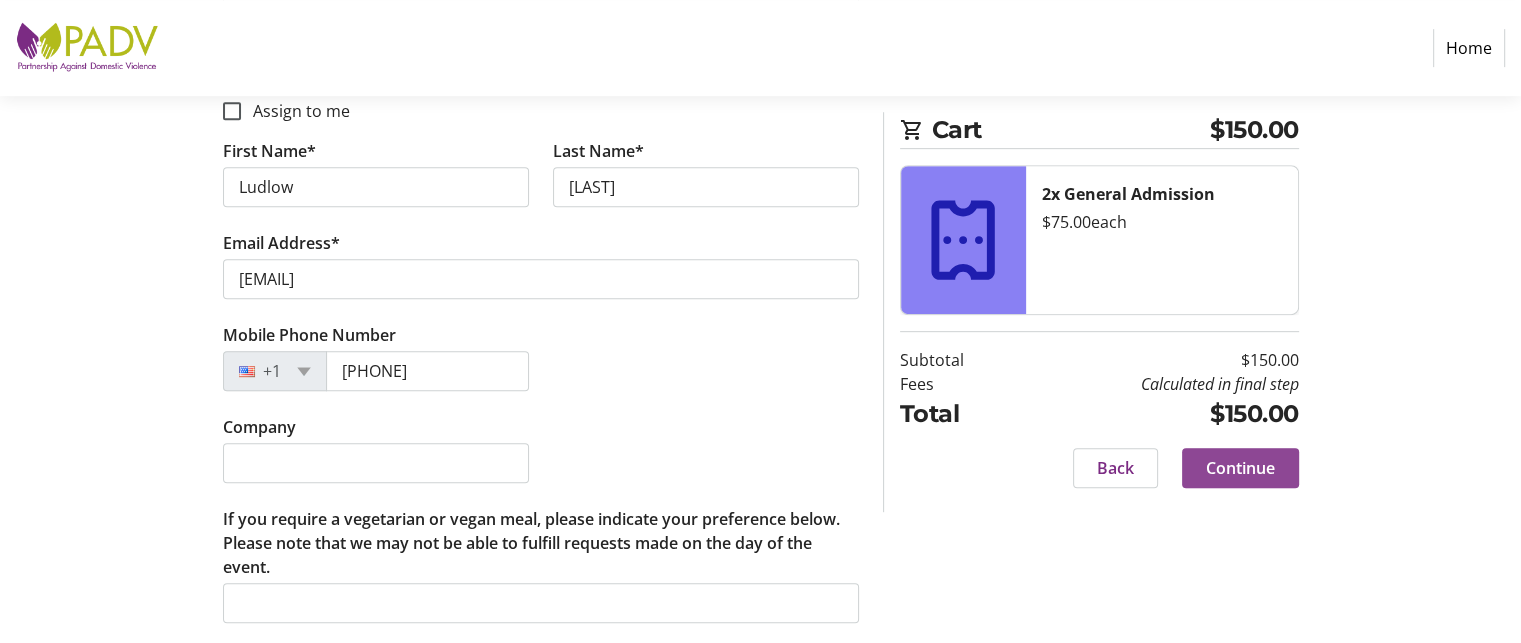click on "Continue" 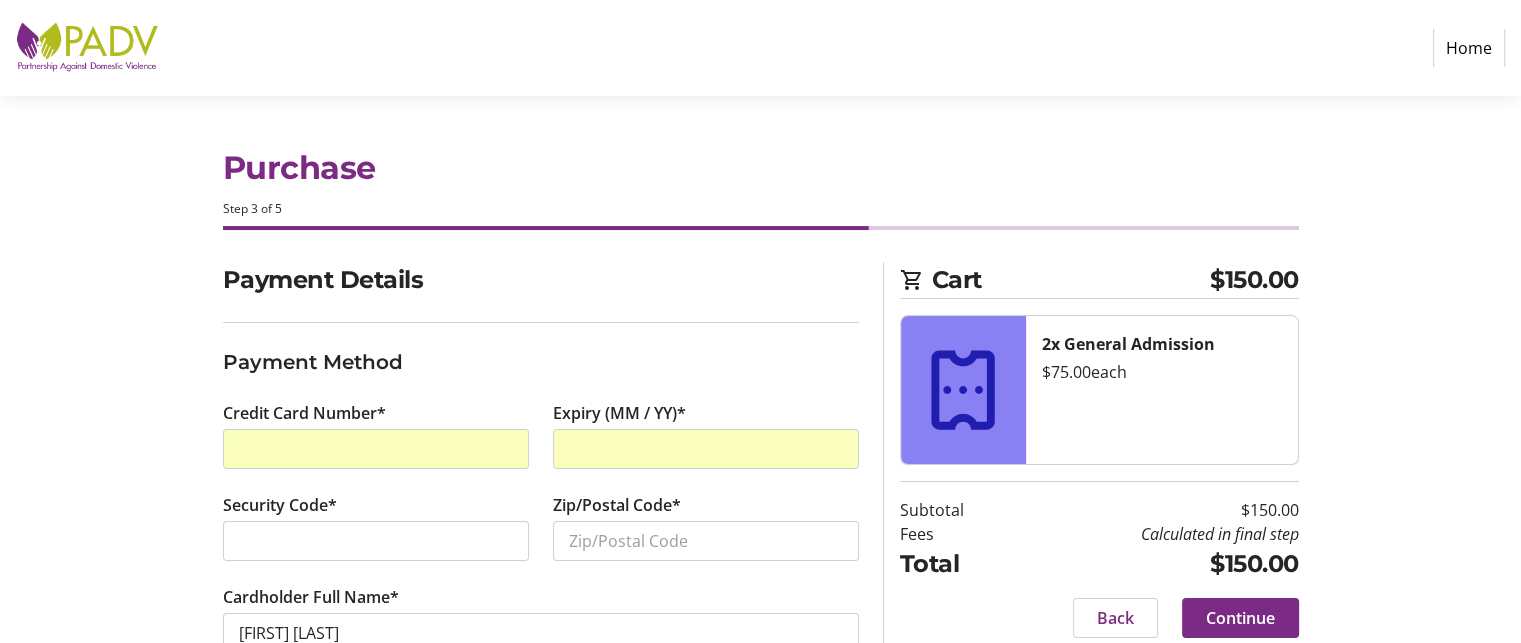scroll, scrollTop: 56, scrollLeft: 0, axis: vertical 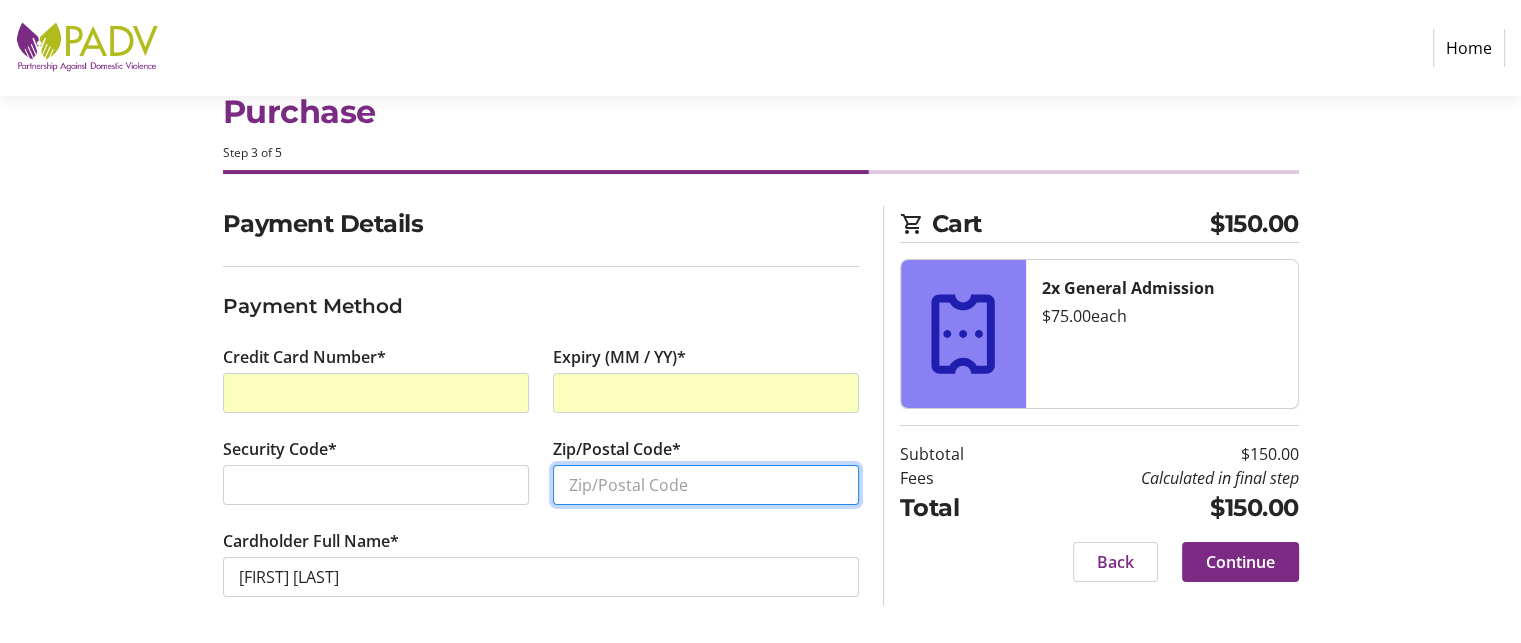 click on "Zip/Postal Code*" at bounding box center (706, 485) 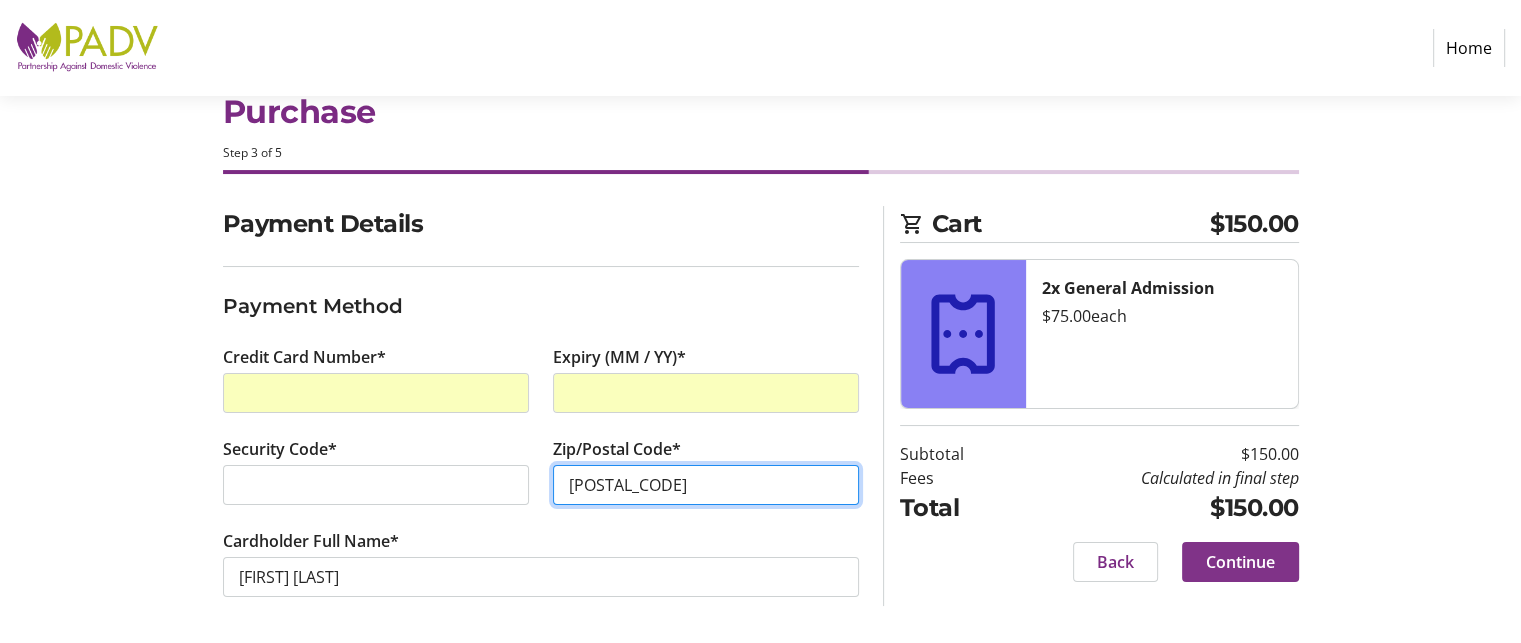 type on "[POSTAL_CODE]" 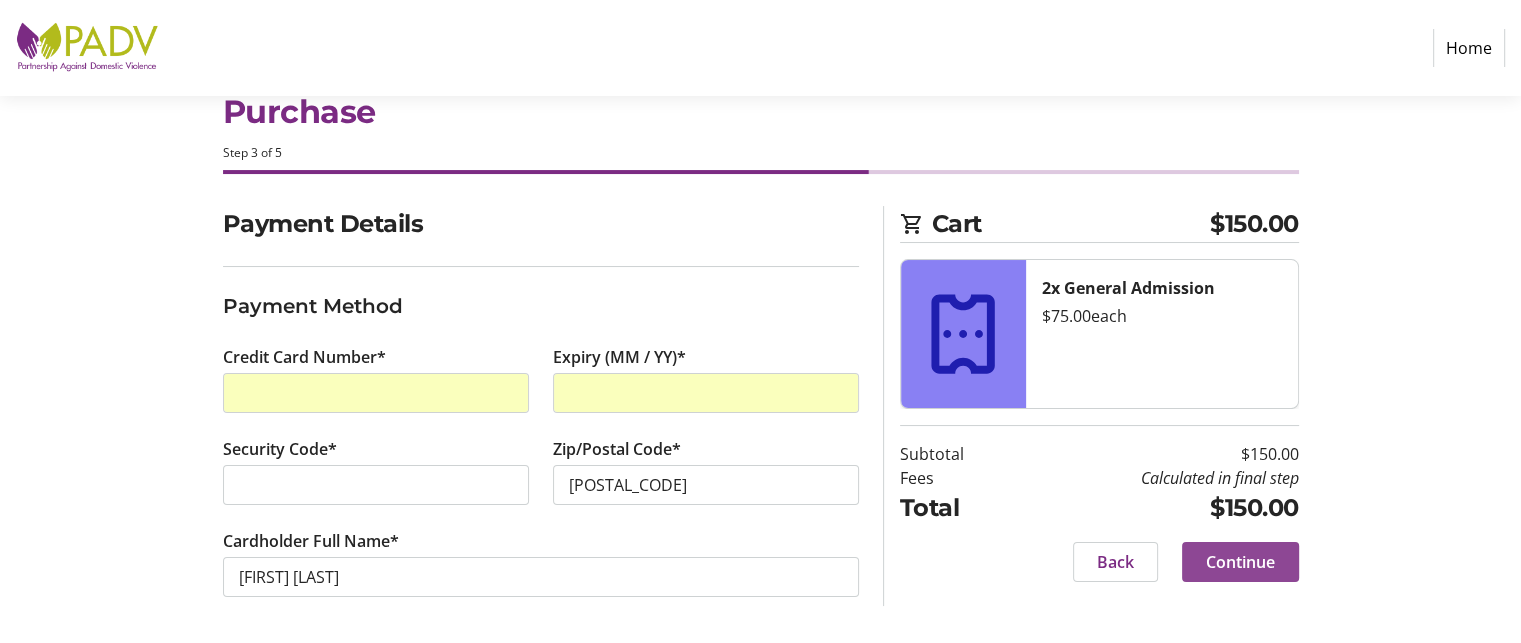 click on "Continue" 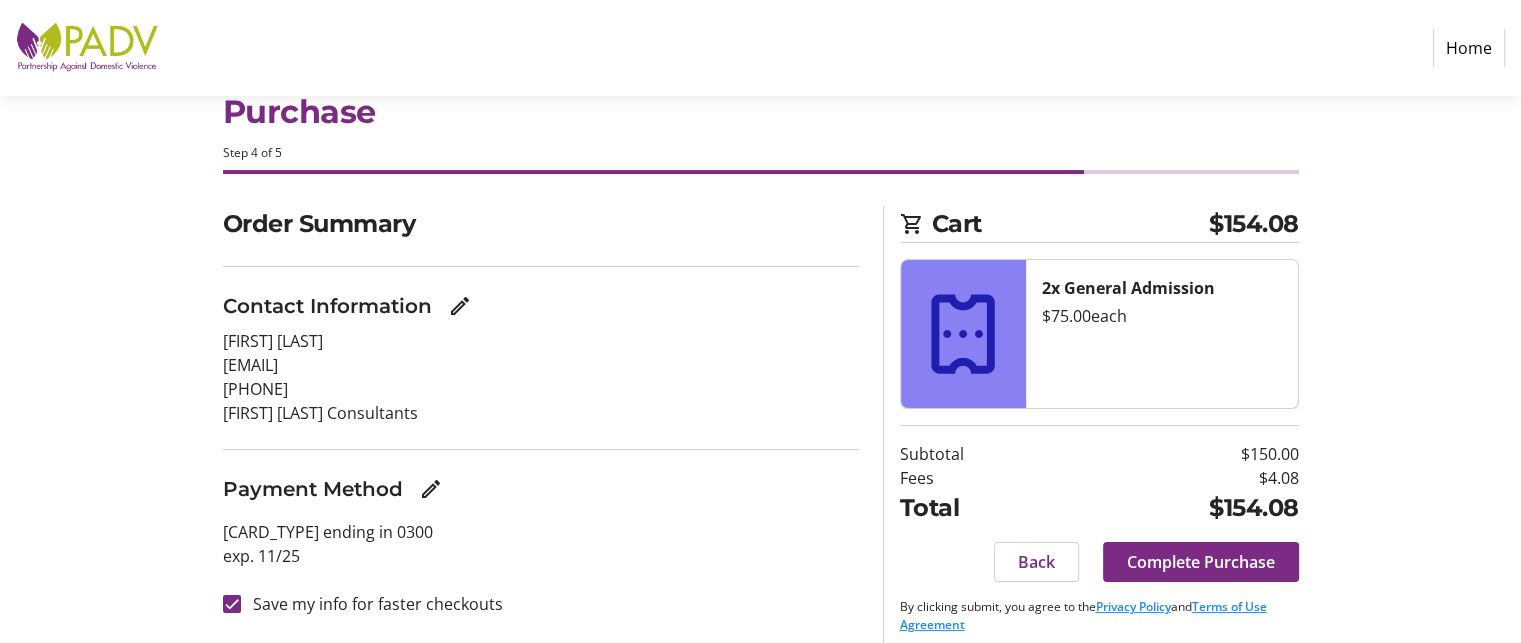 scroll, scrollTop: 70, scrollLeft: 0, axis: vertical 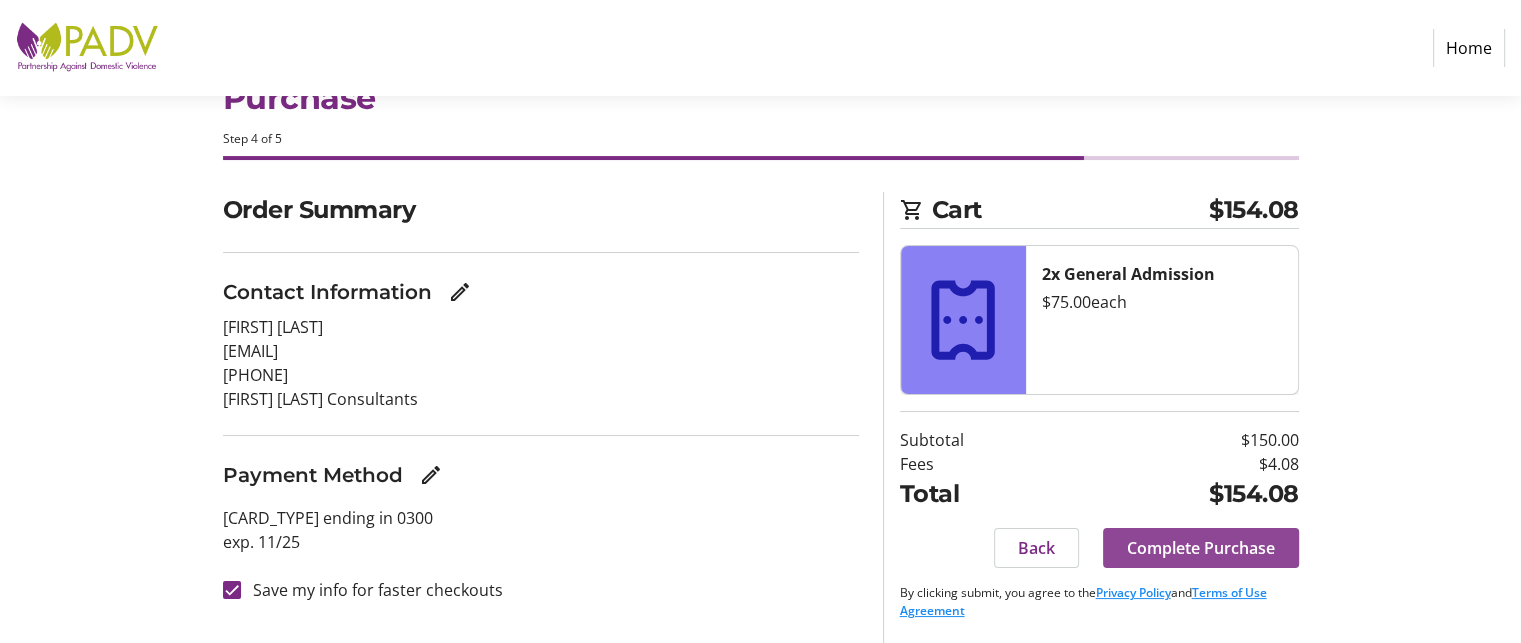 click on "Complete Purchase" 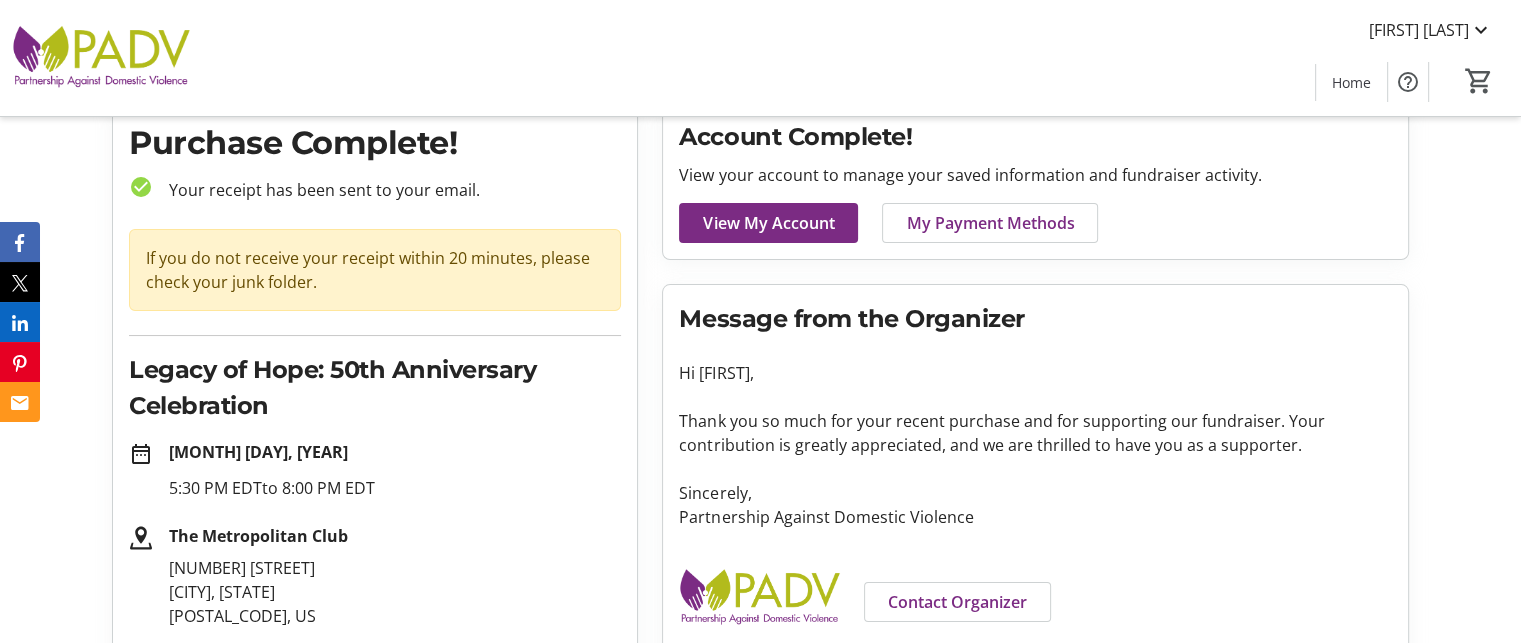 scroll, scrollTop: 0, scrollLeft: 0, axis: both 